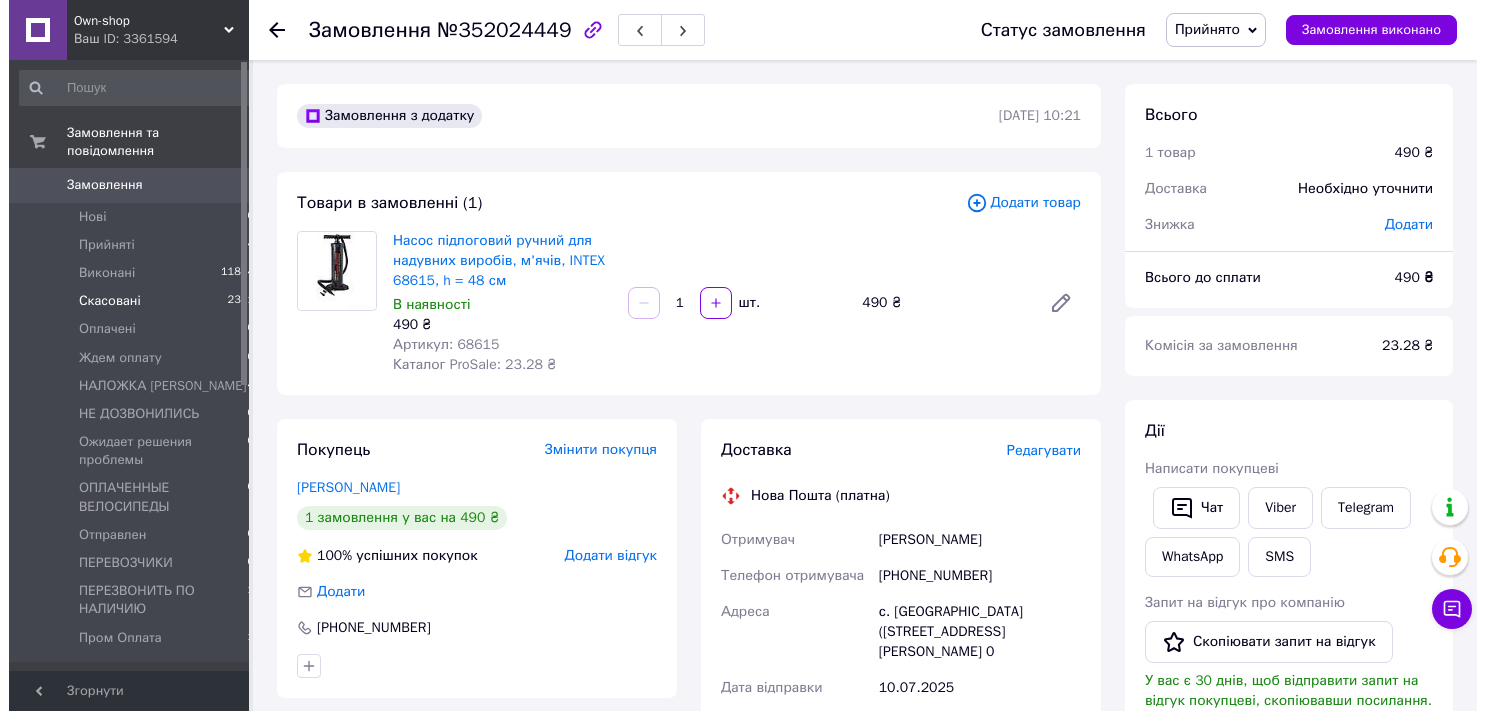 scroll, scrollTop: 0, scrollLeft: 0, axis: both 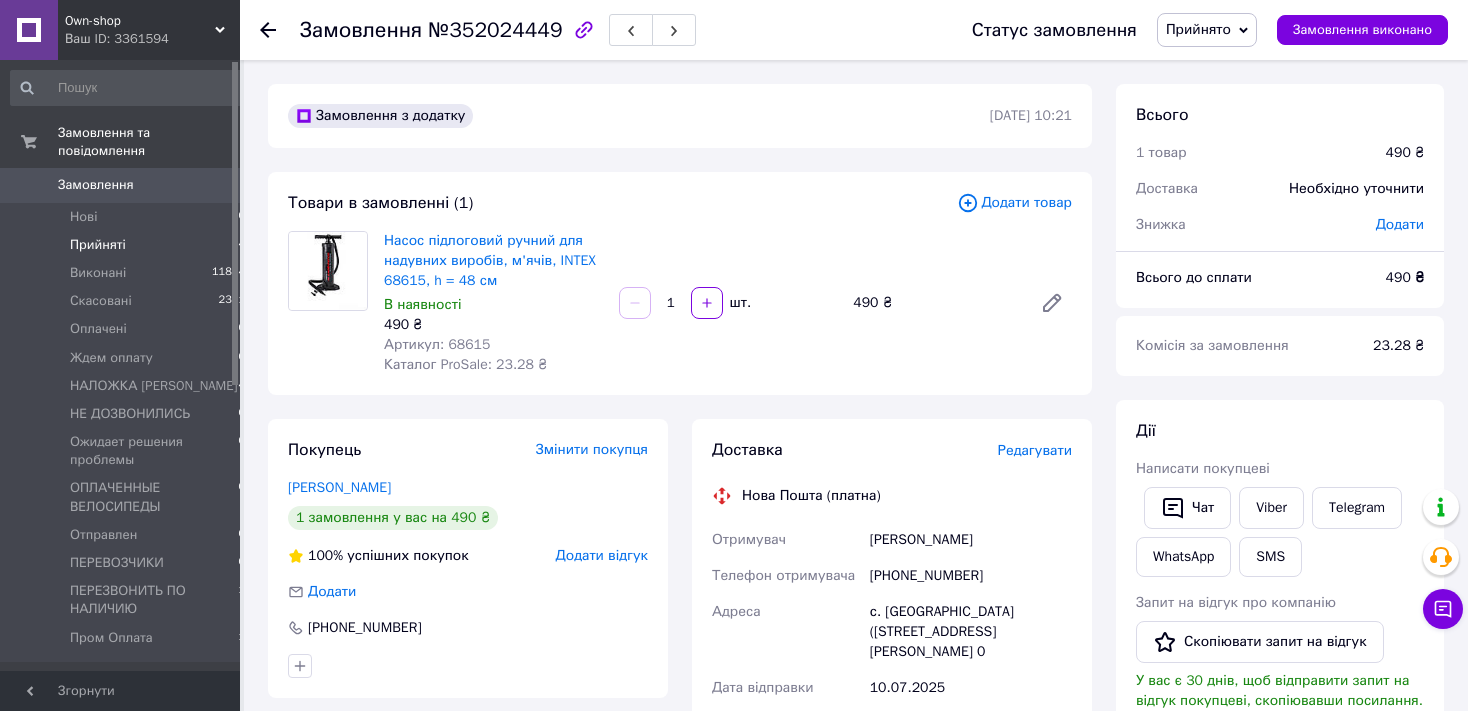 click on "Прийняті" at bounding box center (98, 245) 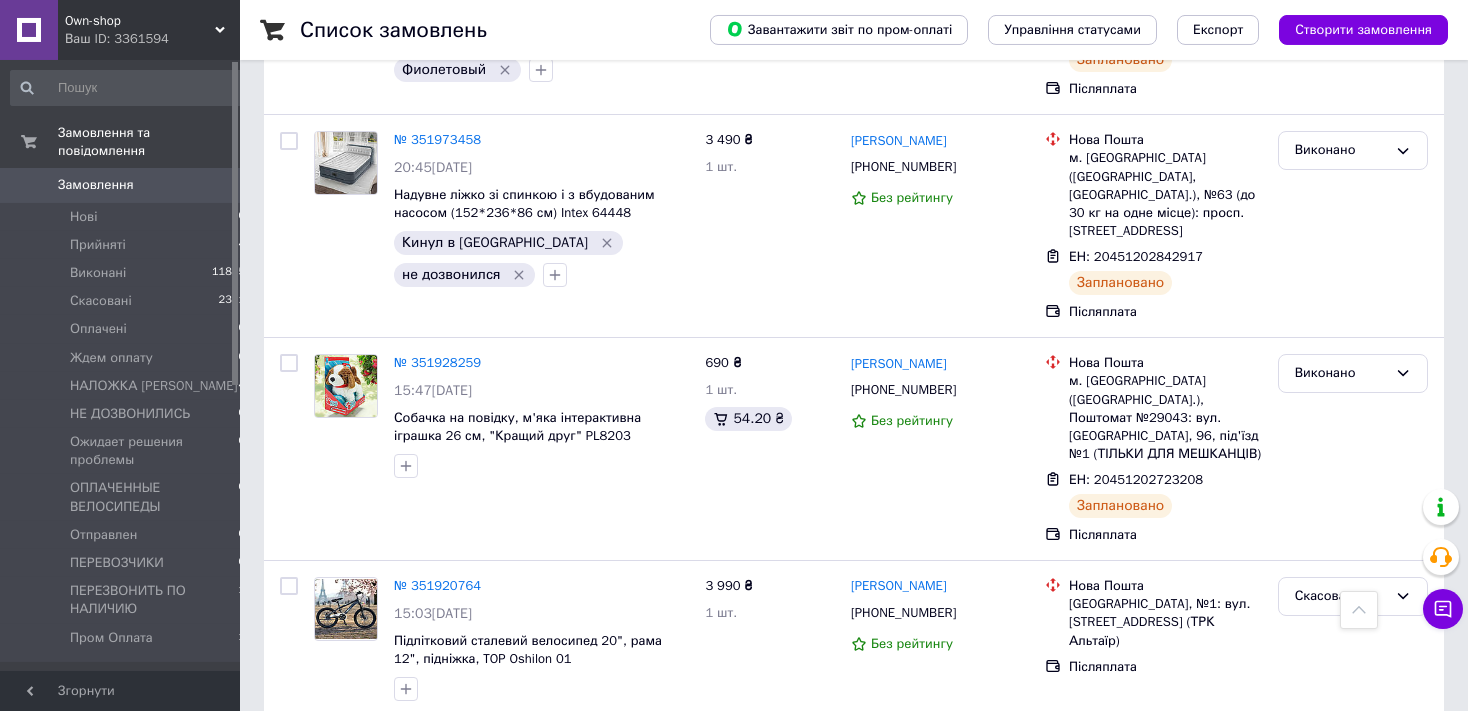 scroll, scrollTop: 1372, scrollLeft: 0, axis: vertical 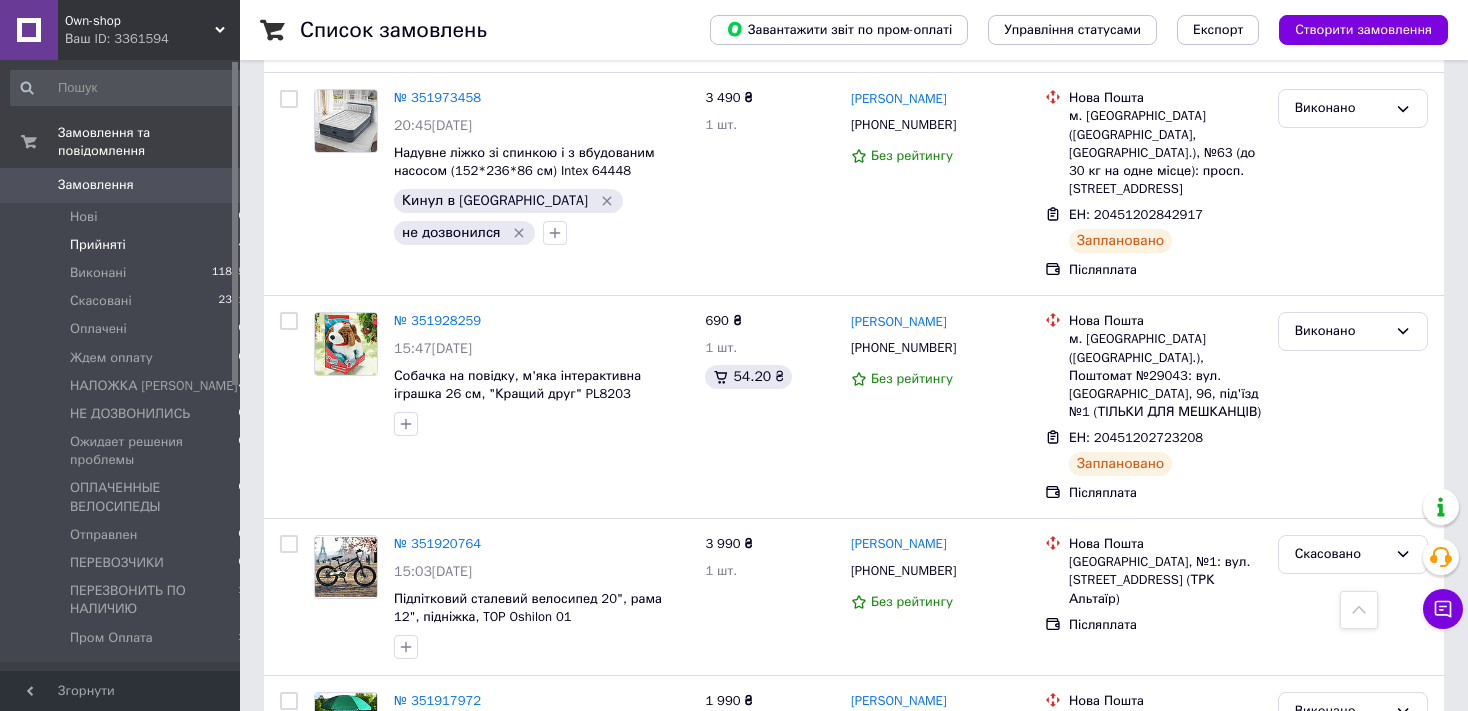 click on "Прийняті" at bounding box center [98, 245] 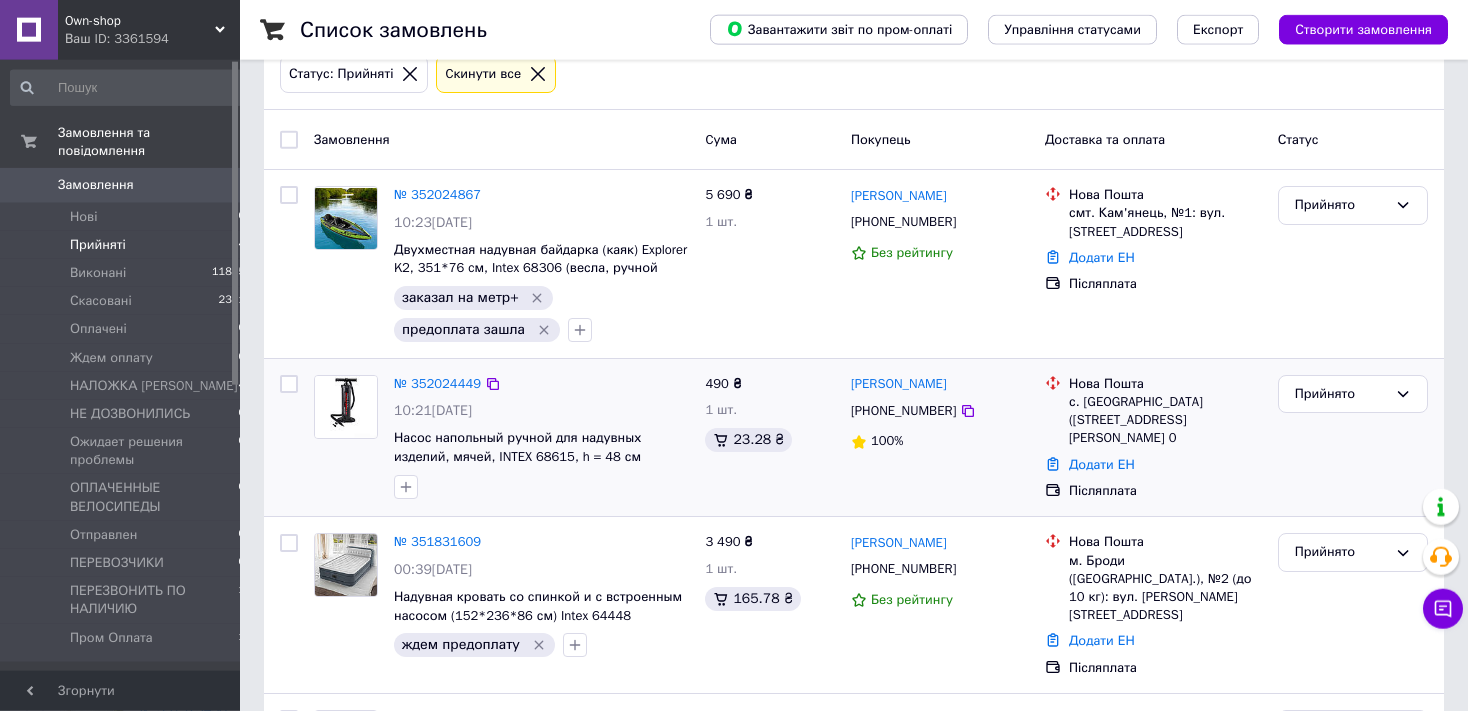 scroll, scrollTop: 341, scrollLeft: 0, axis: vertical 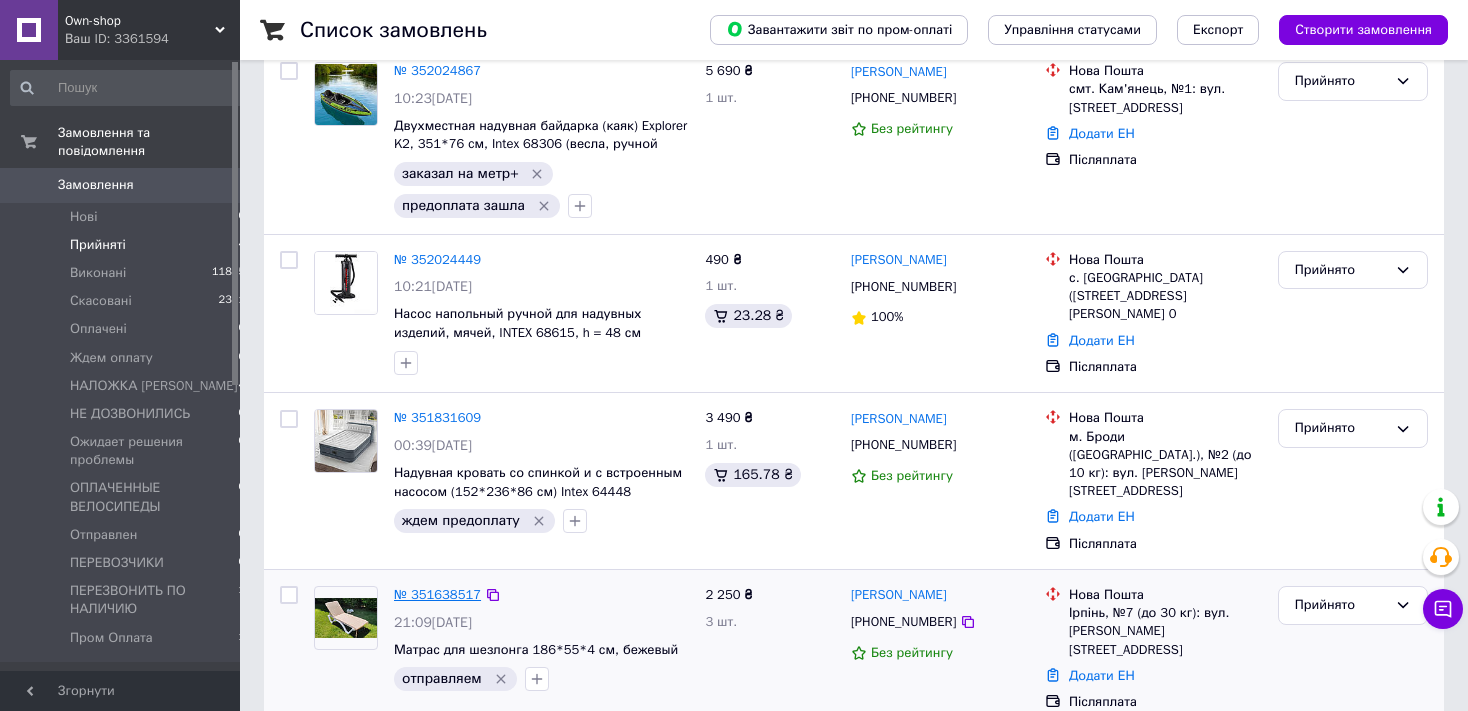 click on "№ 351638517" at bounding box center [437, 594] 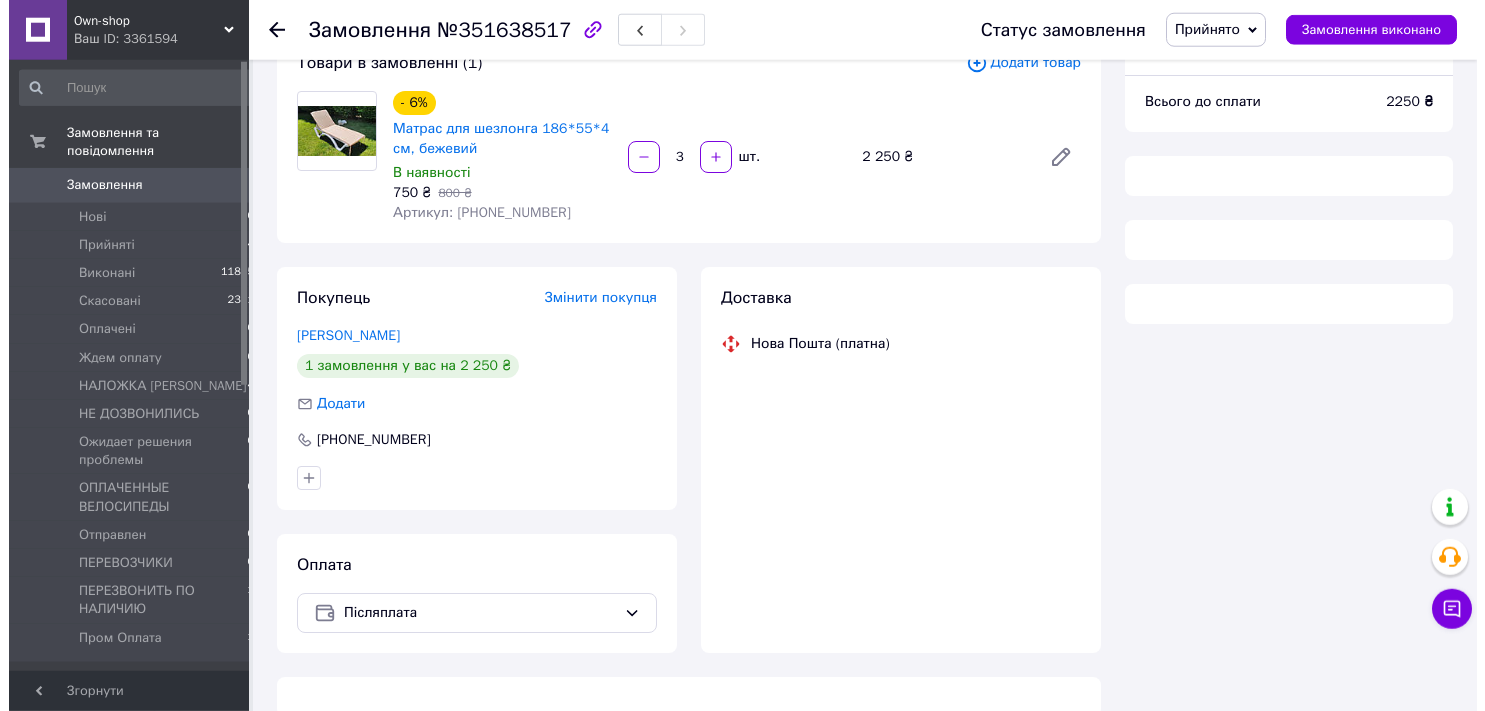 scroll, scrollTop: 171, scrollLeft: 0, axis: vertical 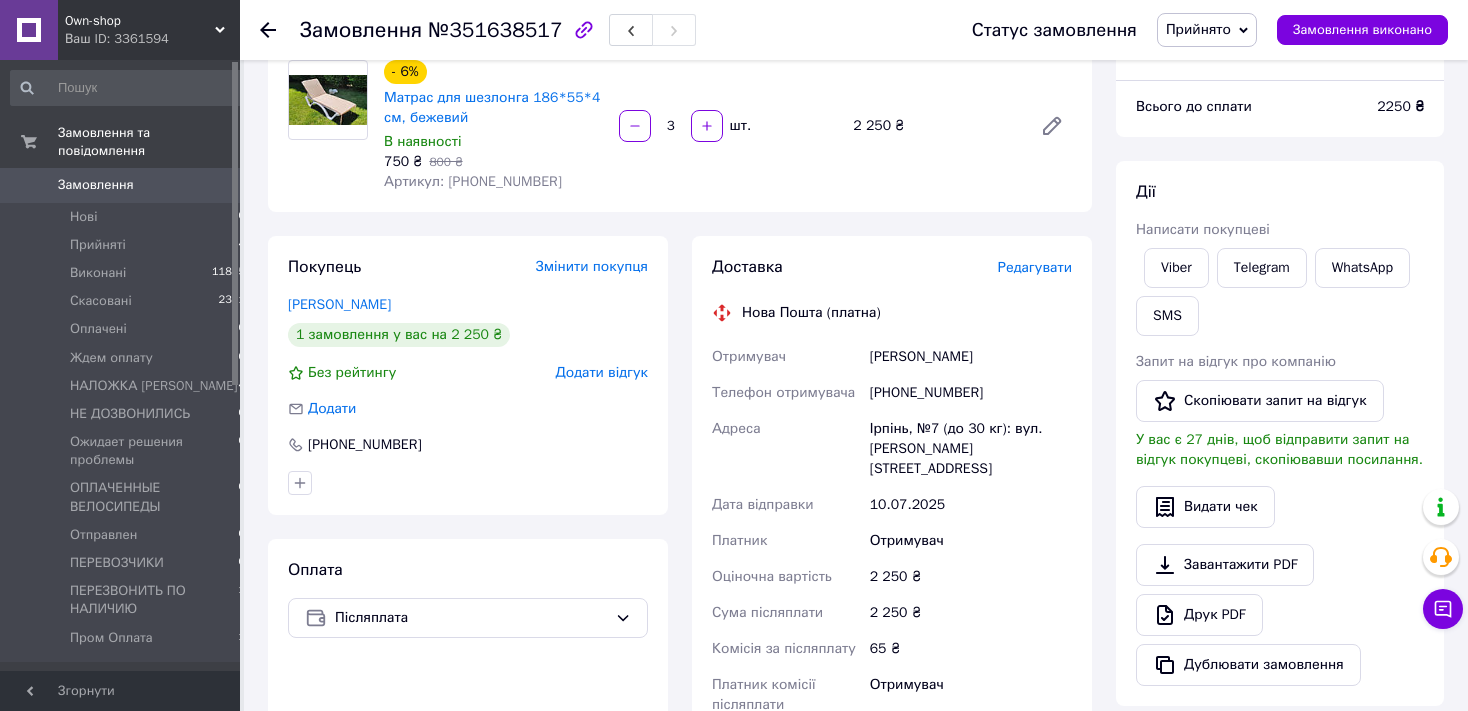 click on "Редагувати" at bounding box center [1035, 267] 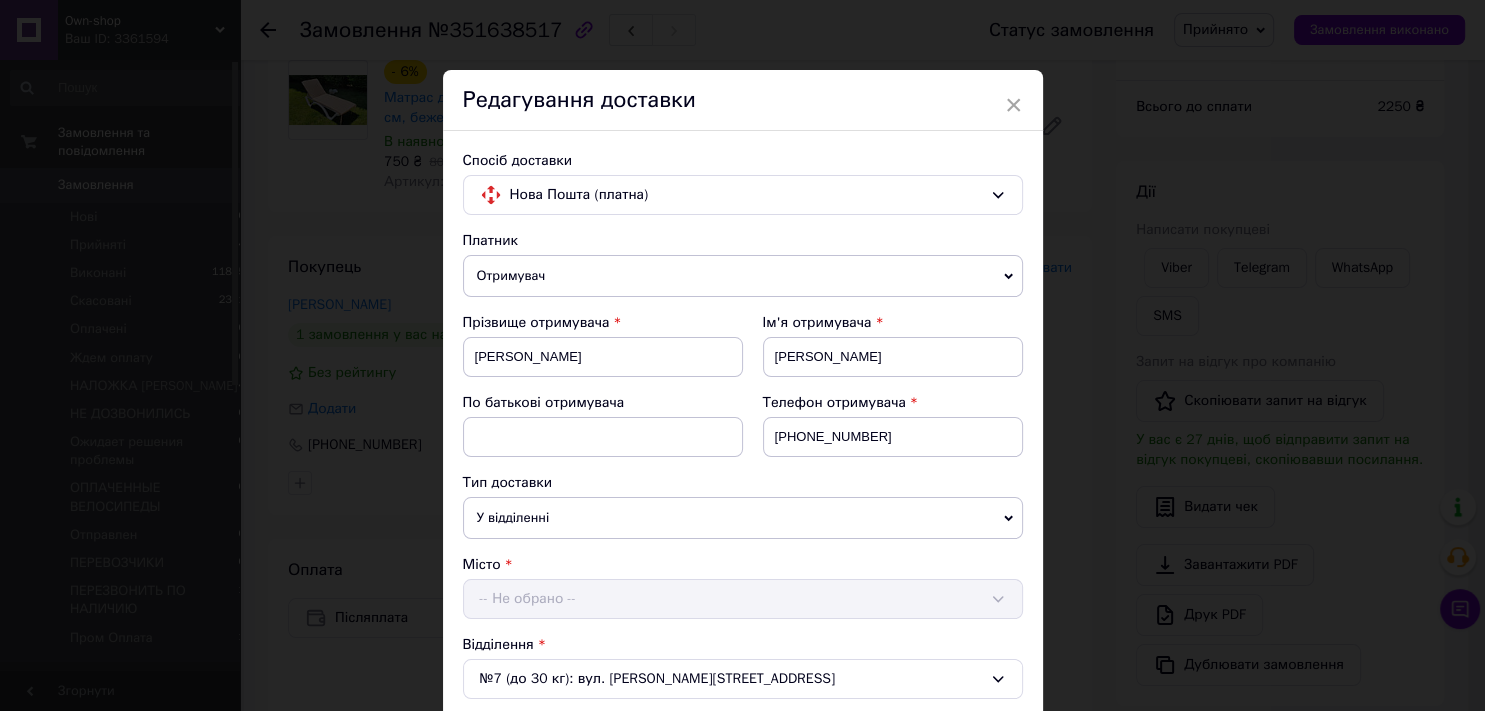 scroll, scrollTop: 809, scrollLeft: 0, axis: vertical 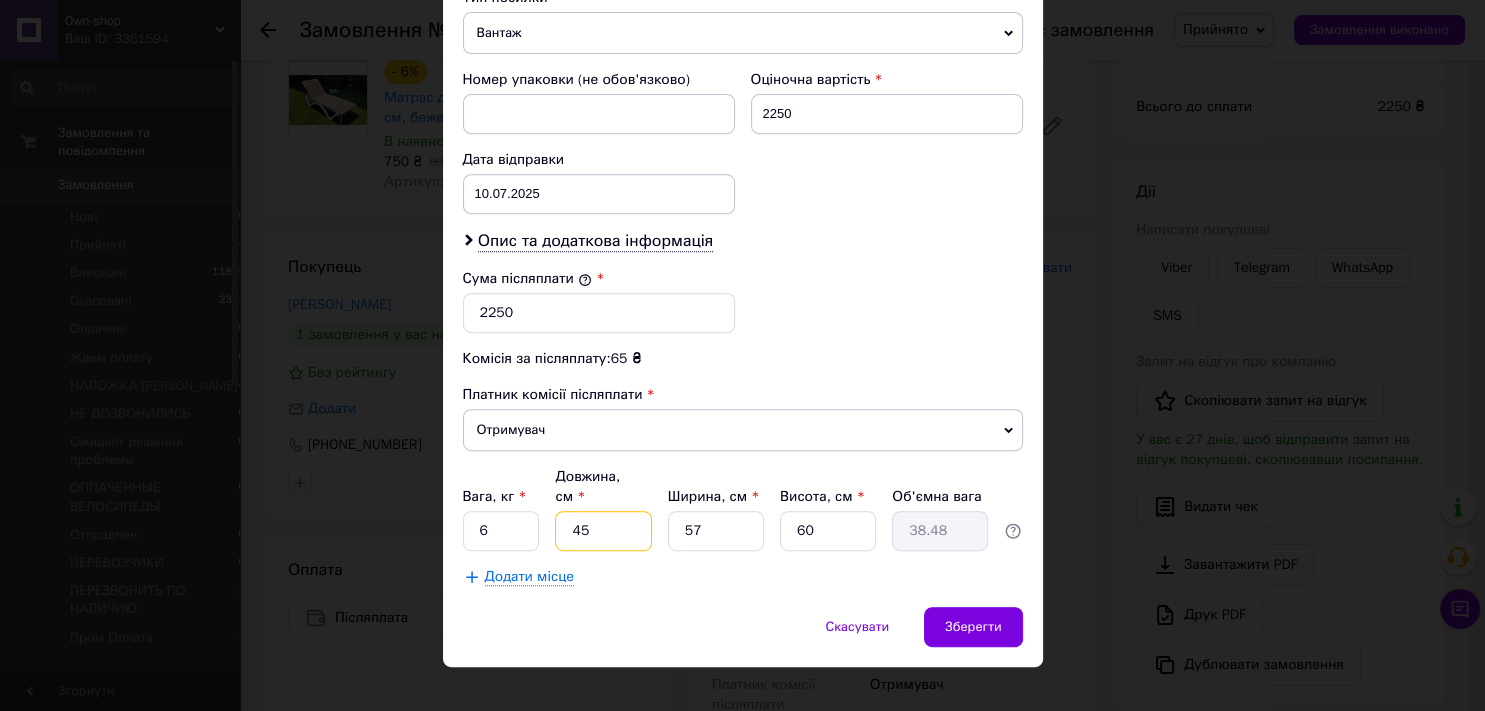click on "45" at bounding box center (603, 531) 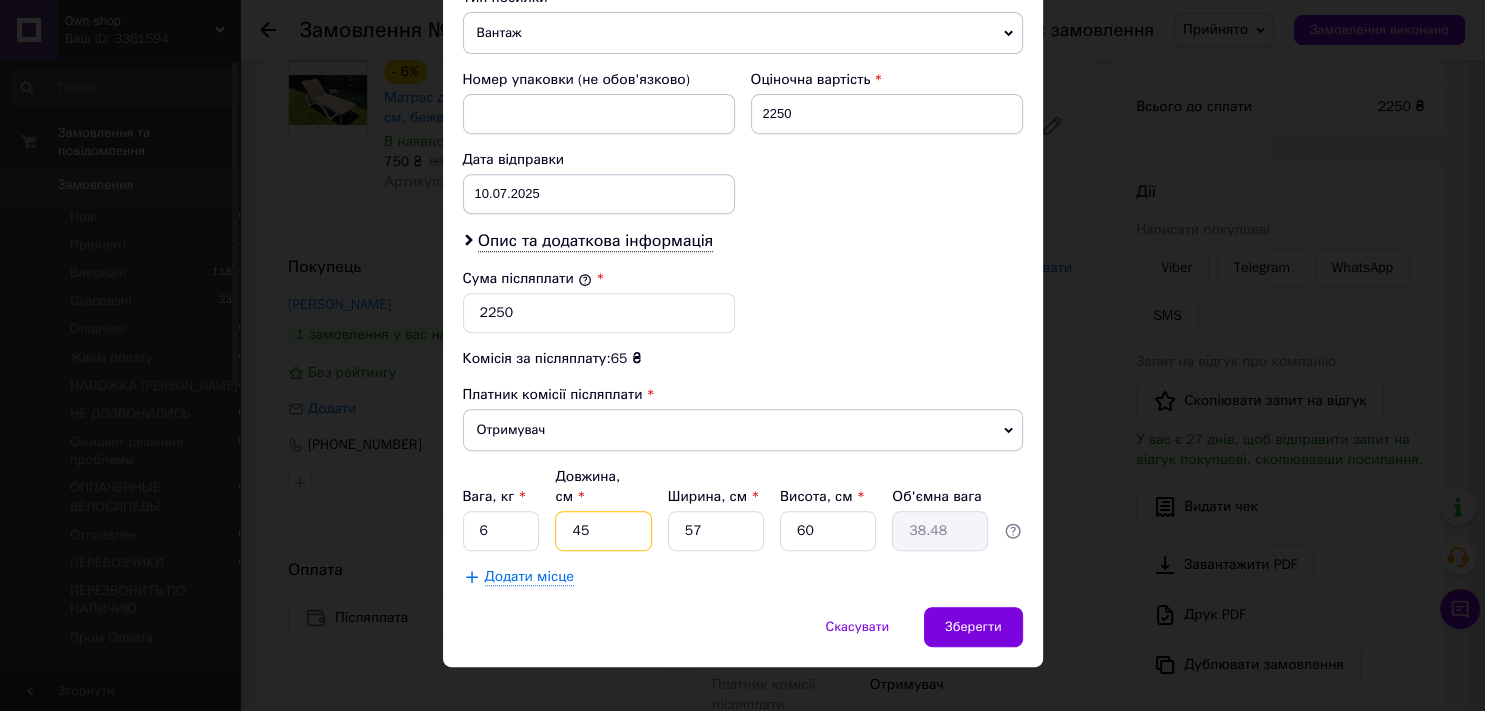 type on "6" 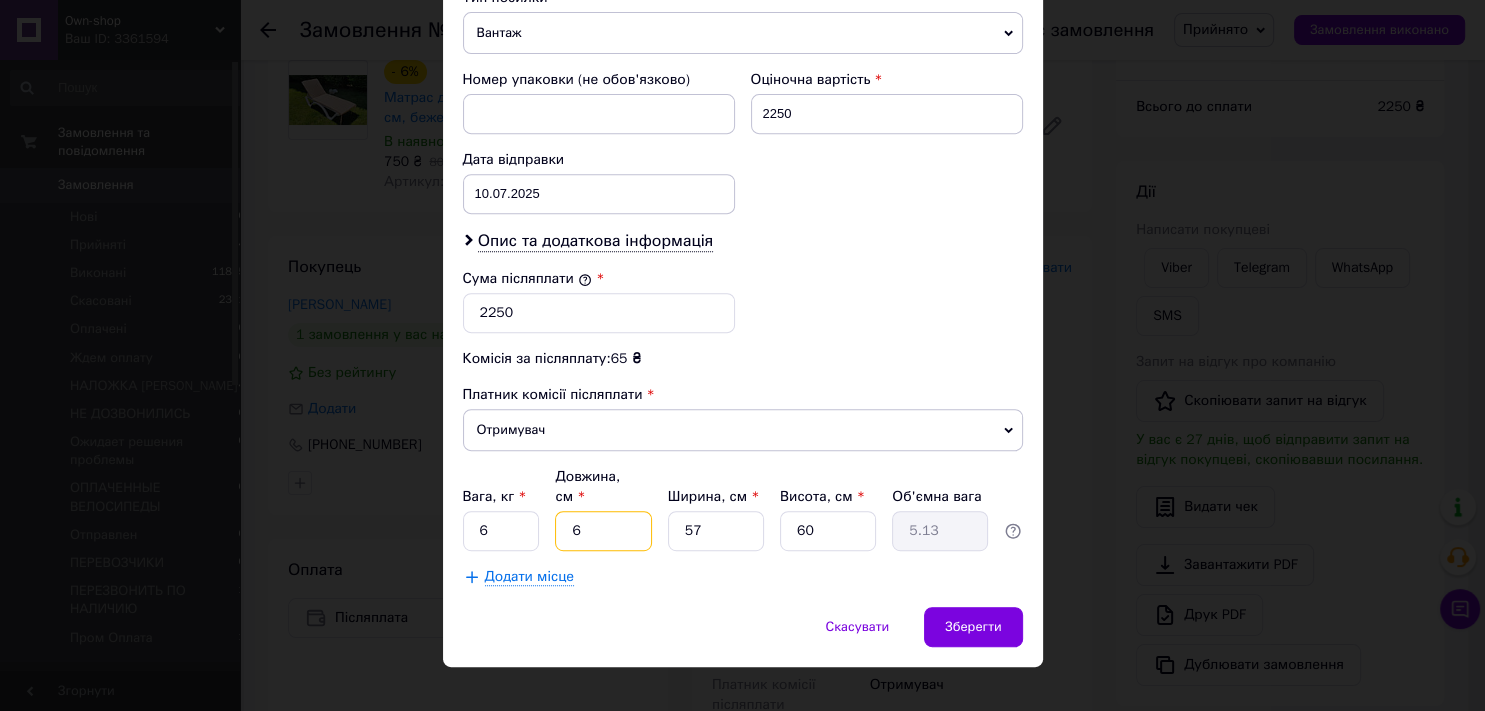 type on "62" 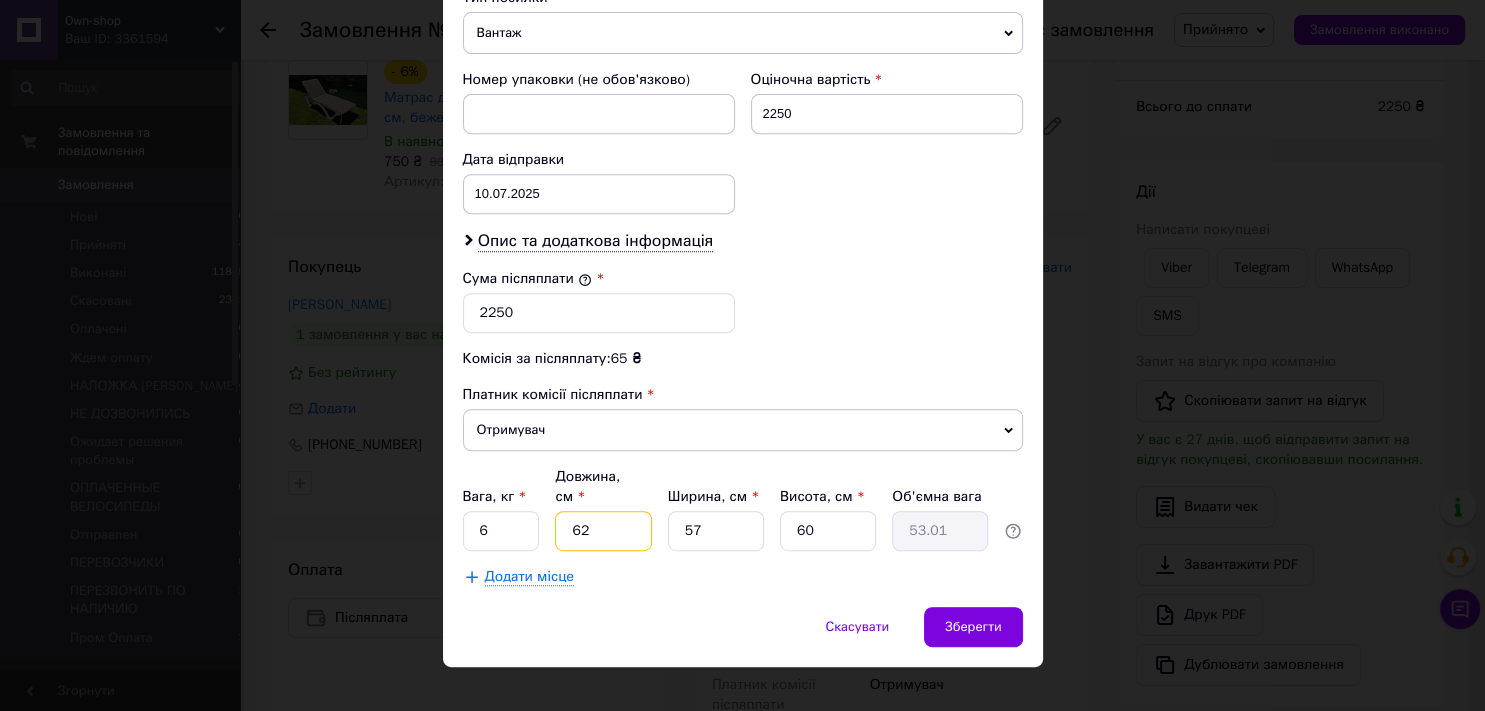 type on "62" 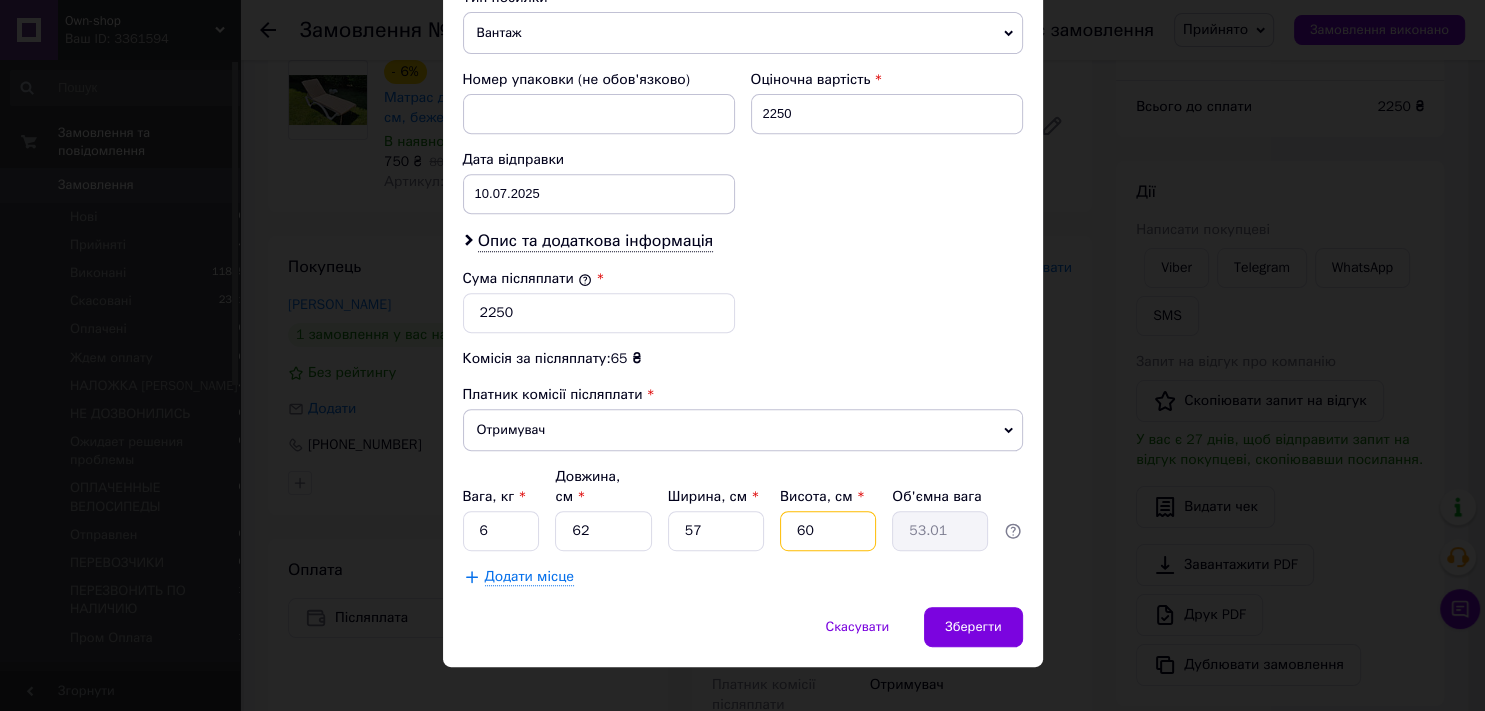 type on "3" 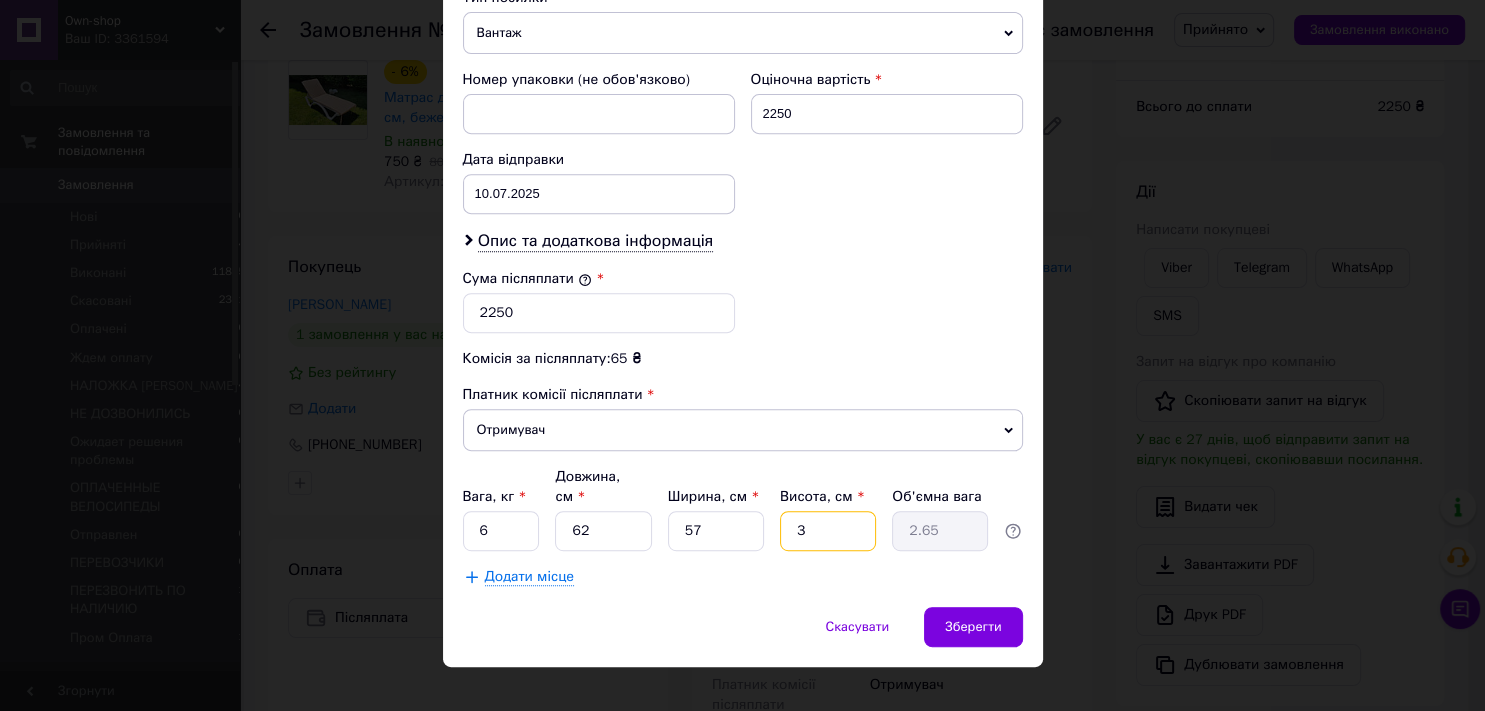 type on "38" 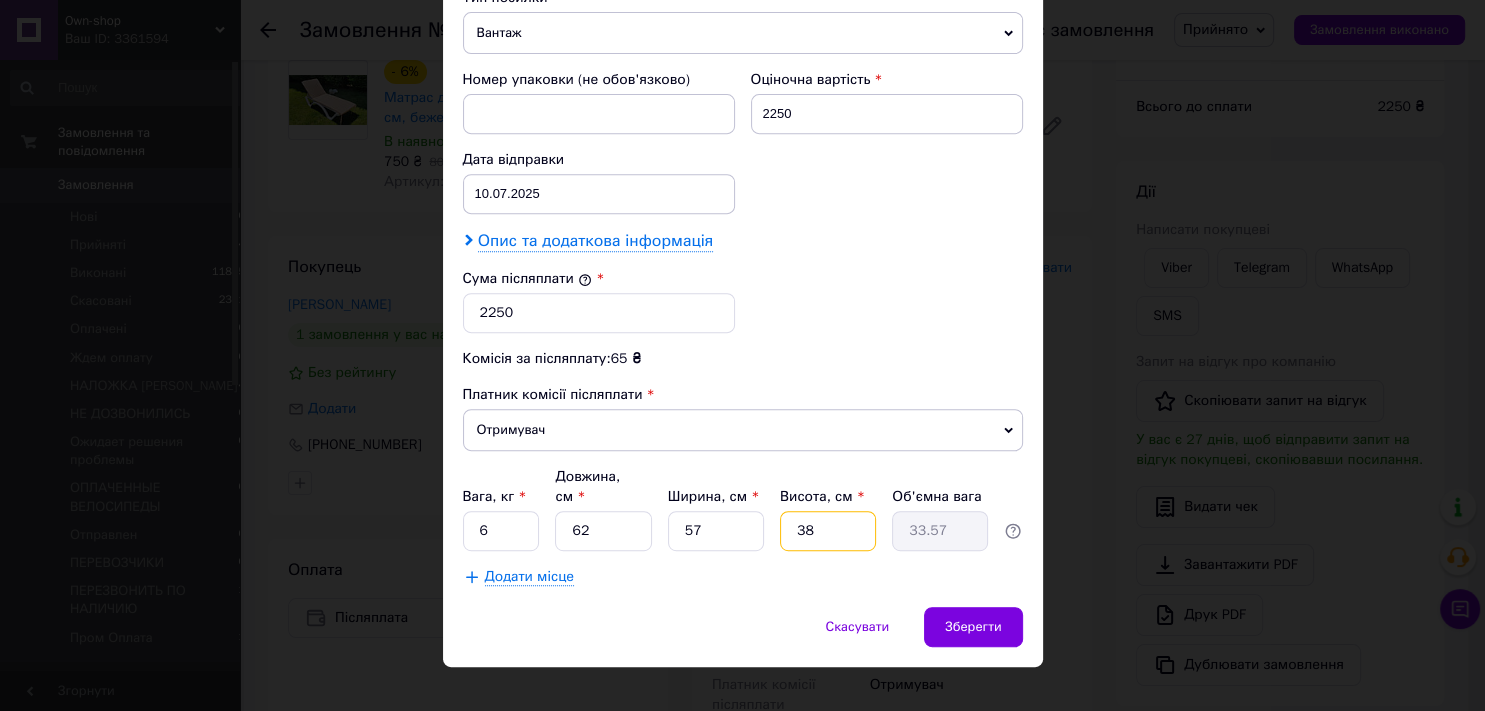 type on "38" 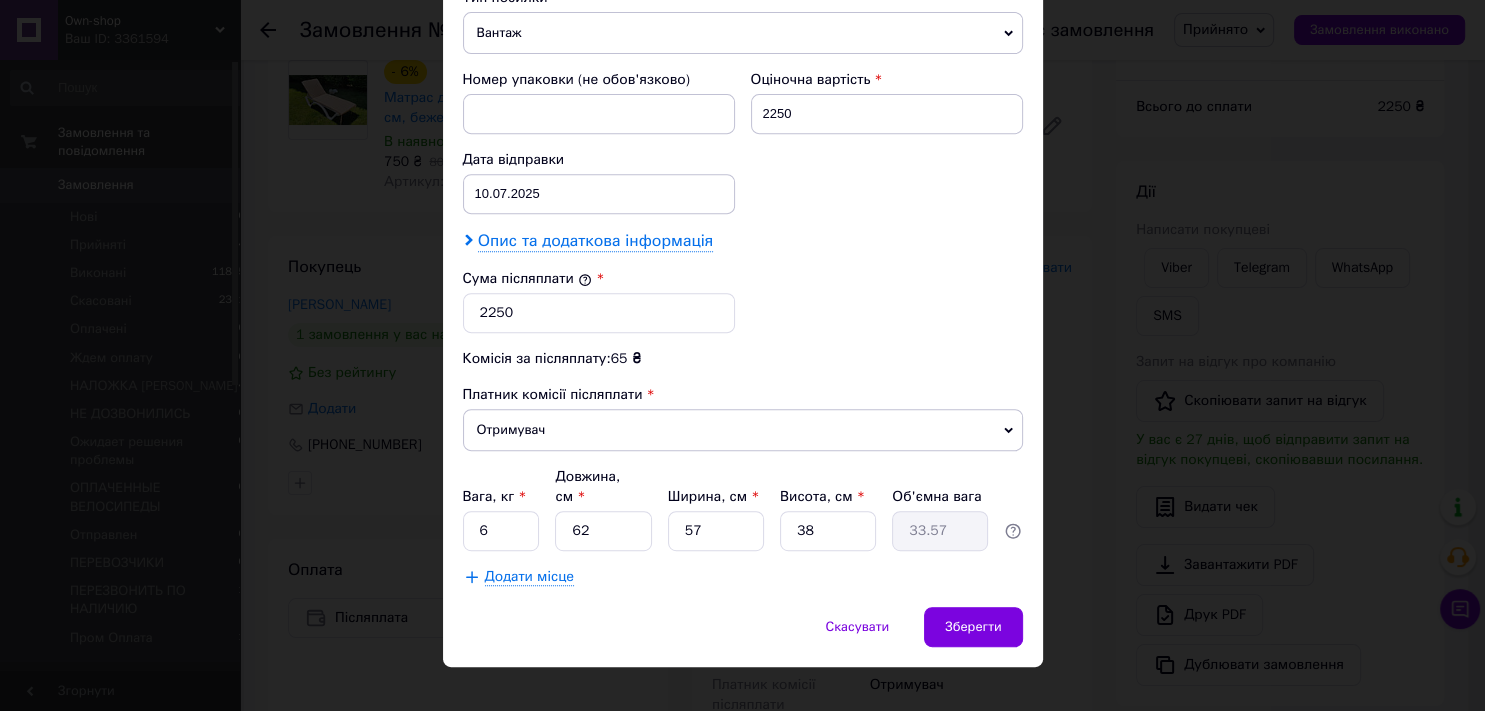 click on "Опис та додаткова інформація" at bounding box center (595, 241) 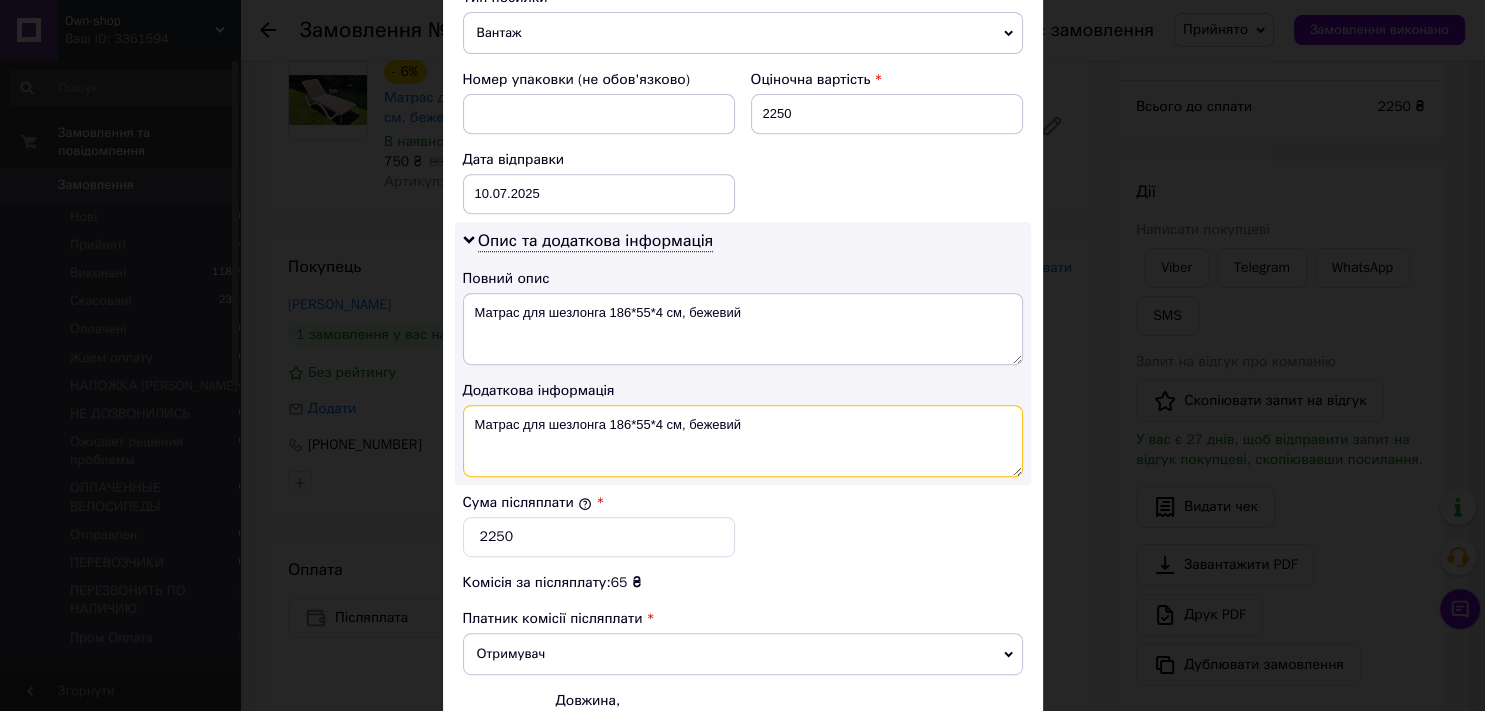 click on "Матрас для шезлонга 186*55*4 см, бежевий" at bounding box center [743, 441] 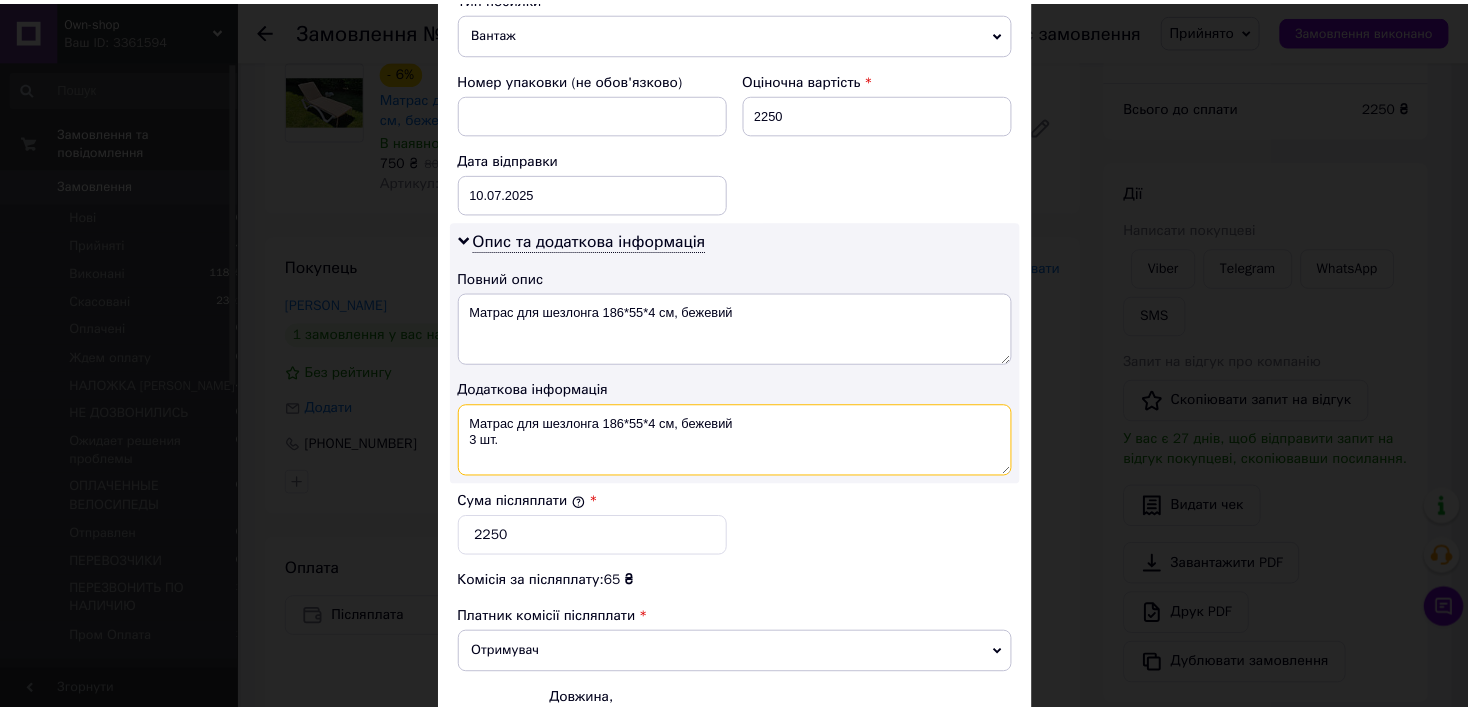 scroll, scrollTop: 1032, scrollLeft: 0, axis: vertical 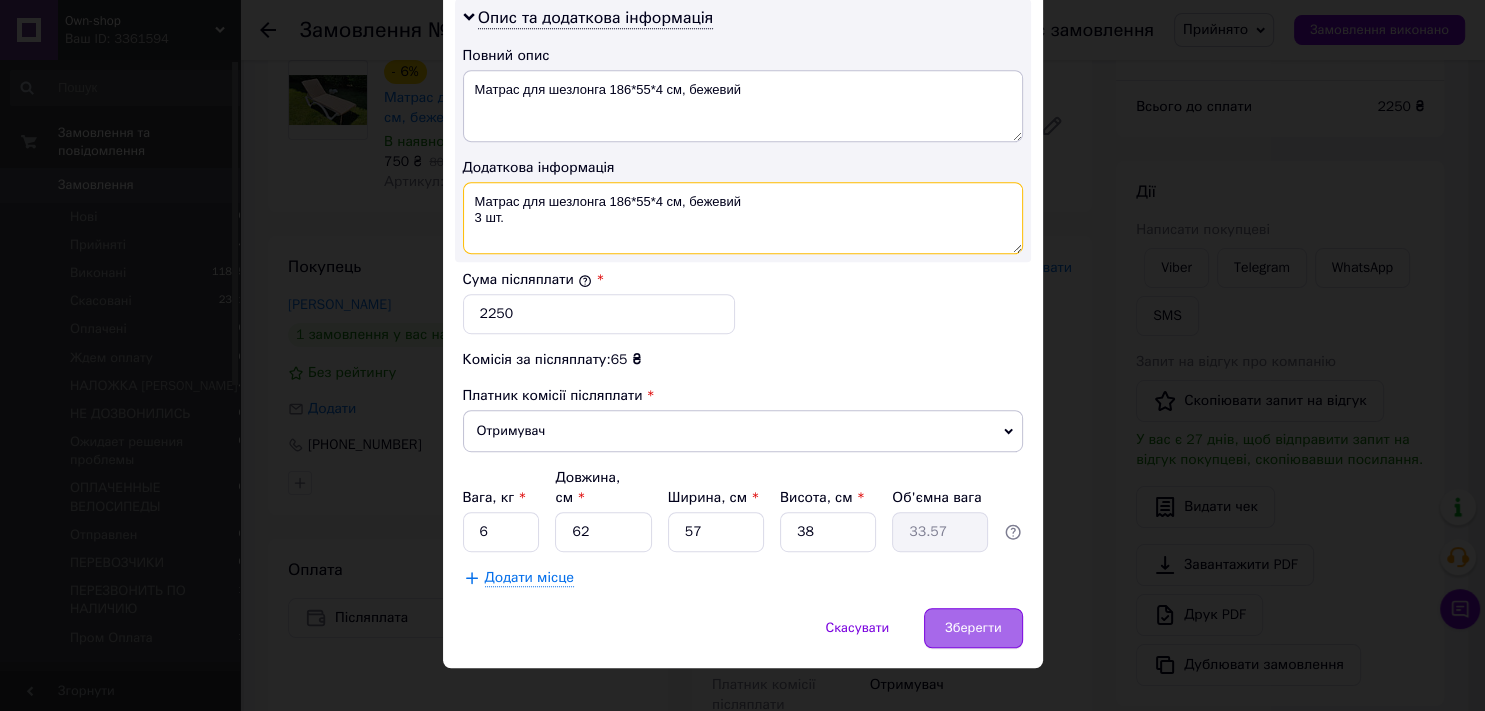 type on "Матрас для шезлонга 186*55*4 см, бежевий
3 шт." 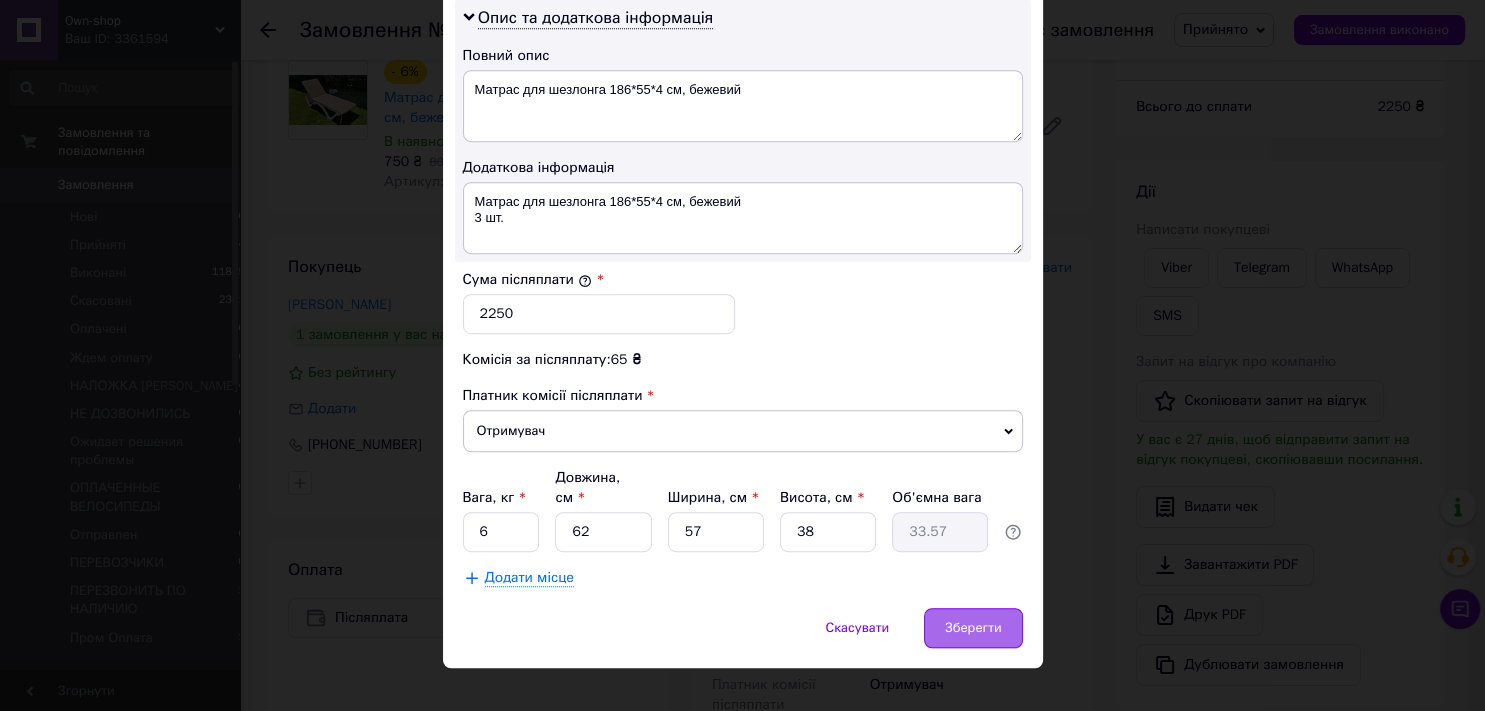 click on "Зберегти" at bounding box center (973, 628) 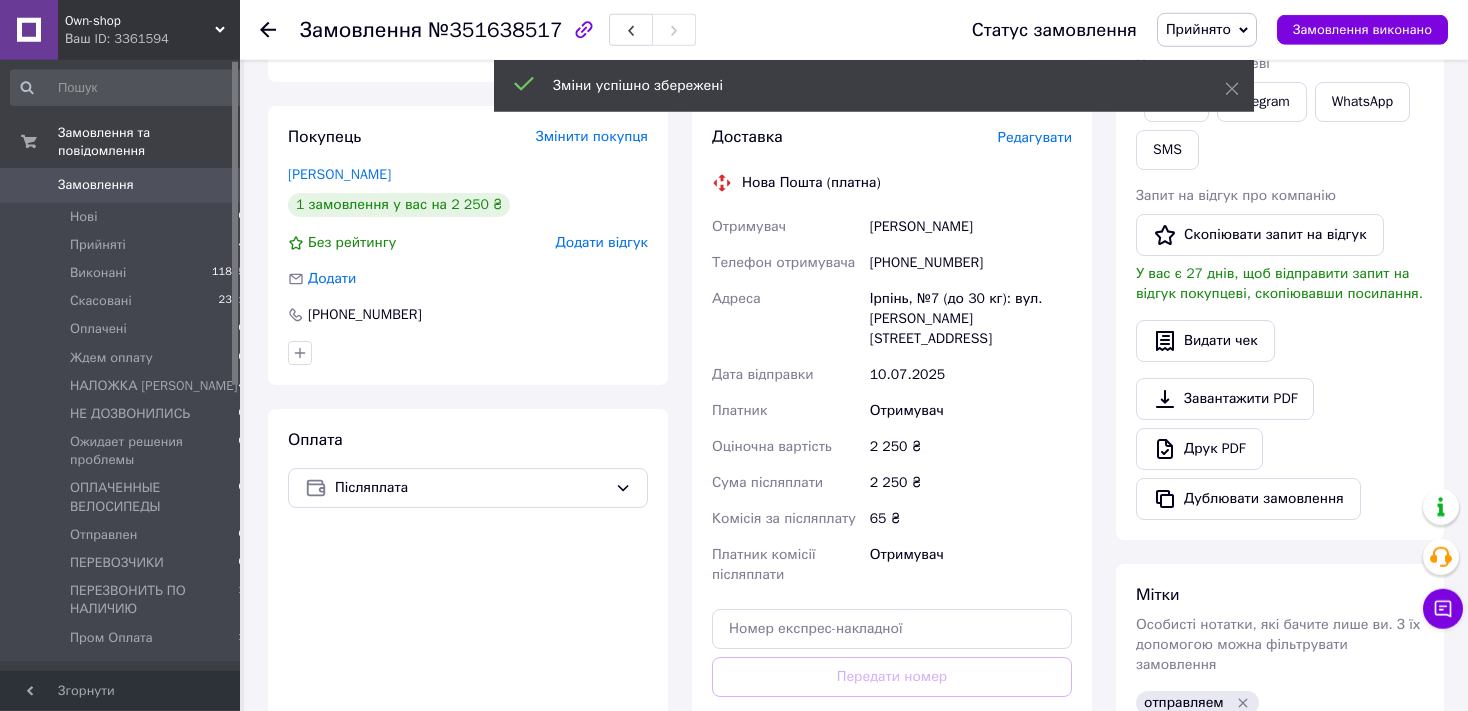 scroll, scrollTop: 382, scrollLeft: 0, axis: vertical 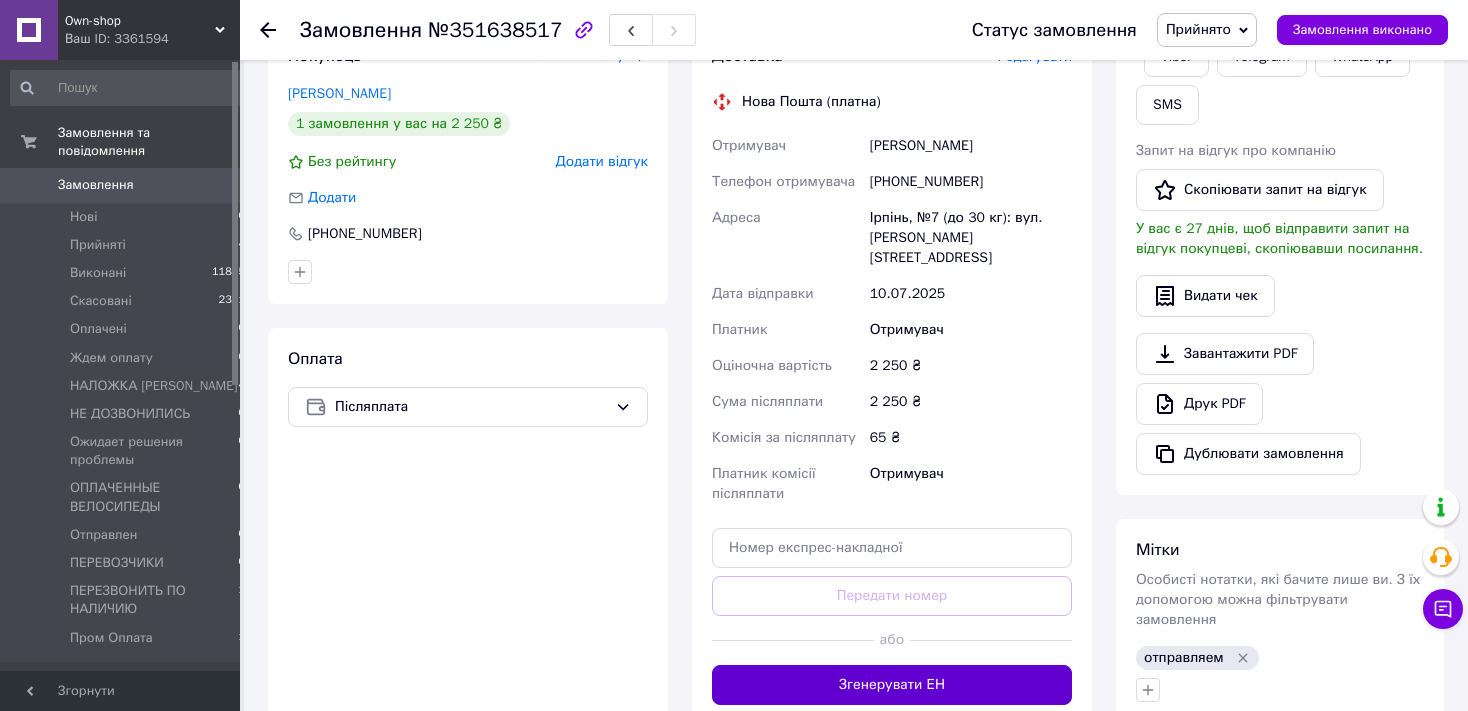 click on "Згенерувати ЕН" at bounding box center [892, 685] 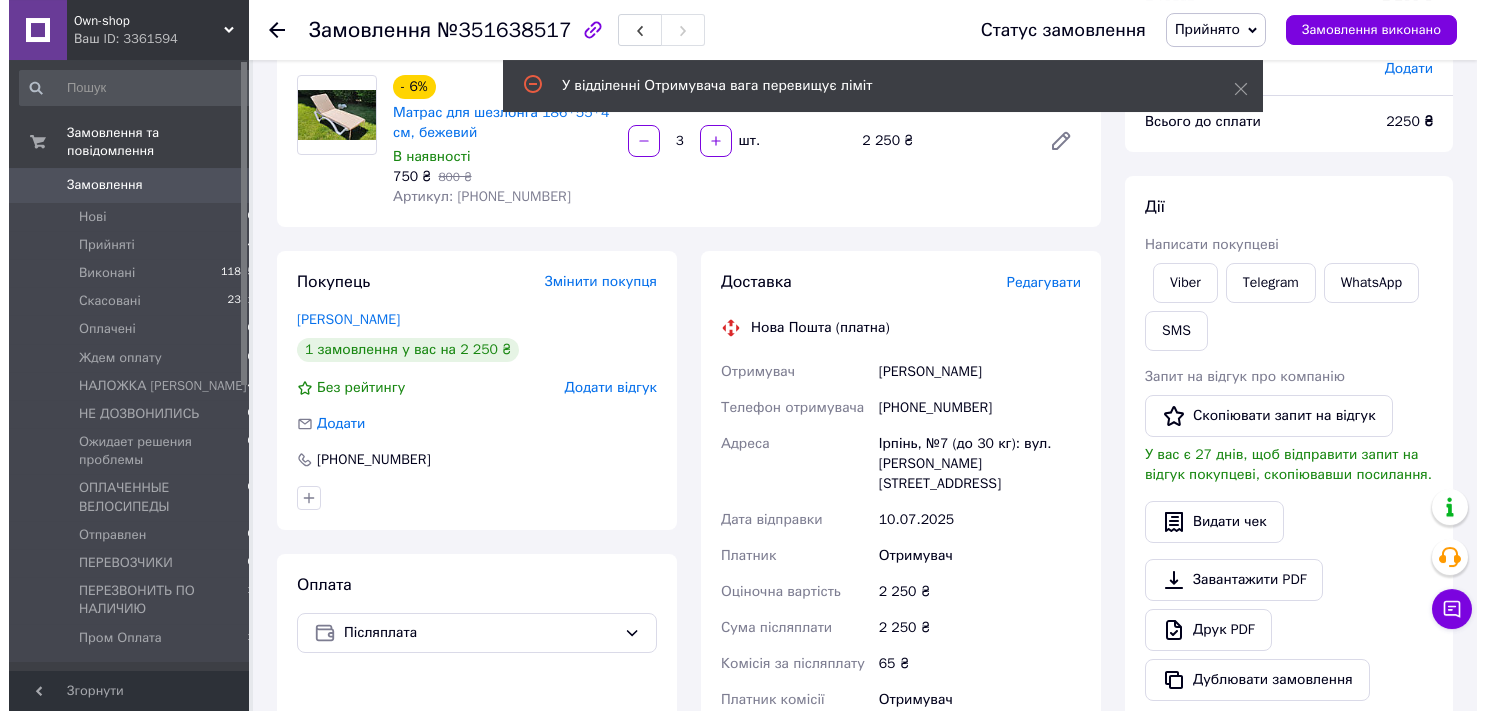 scroll, scrollTop: 65, scrollLeft: 0, axis: vertical 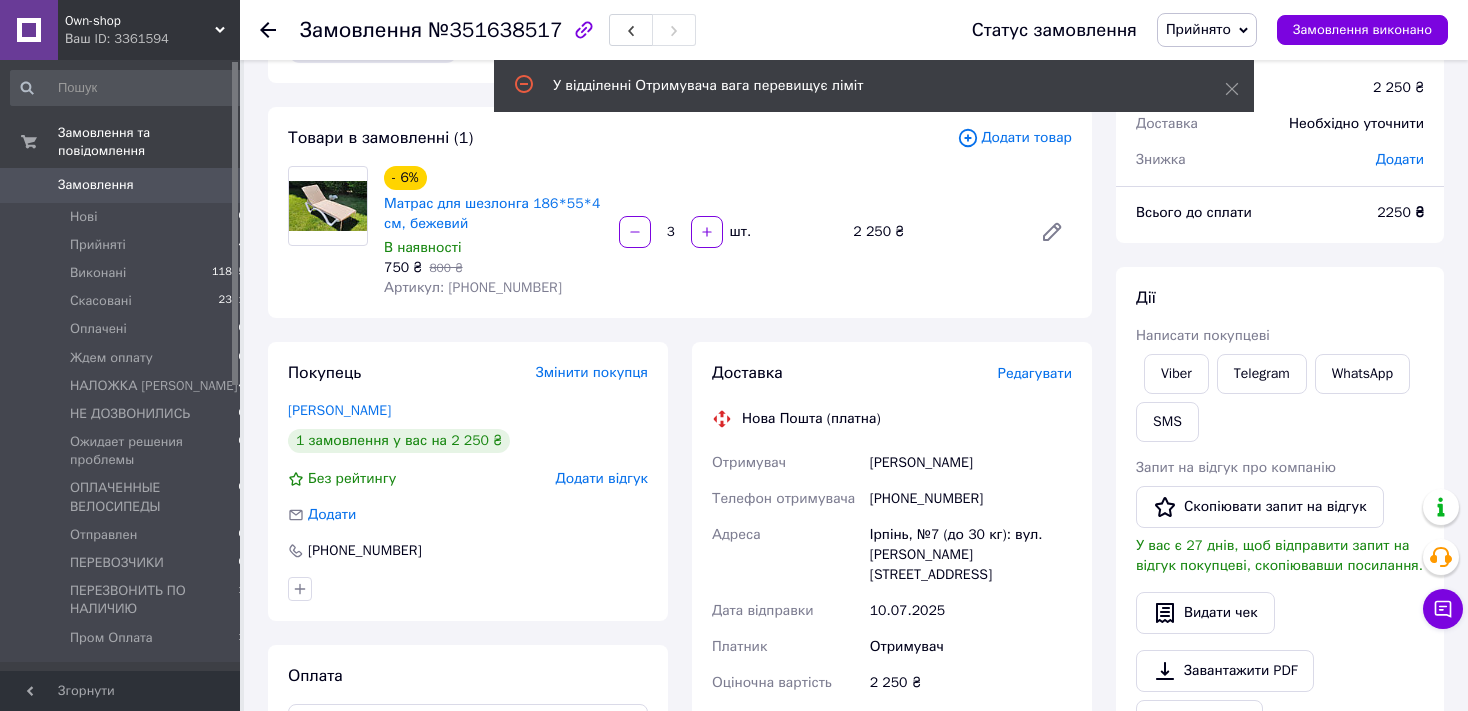 click on "Редагувати" at bounding box center [1035, 373] 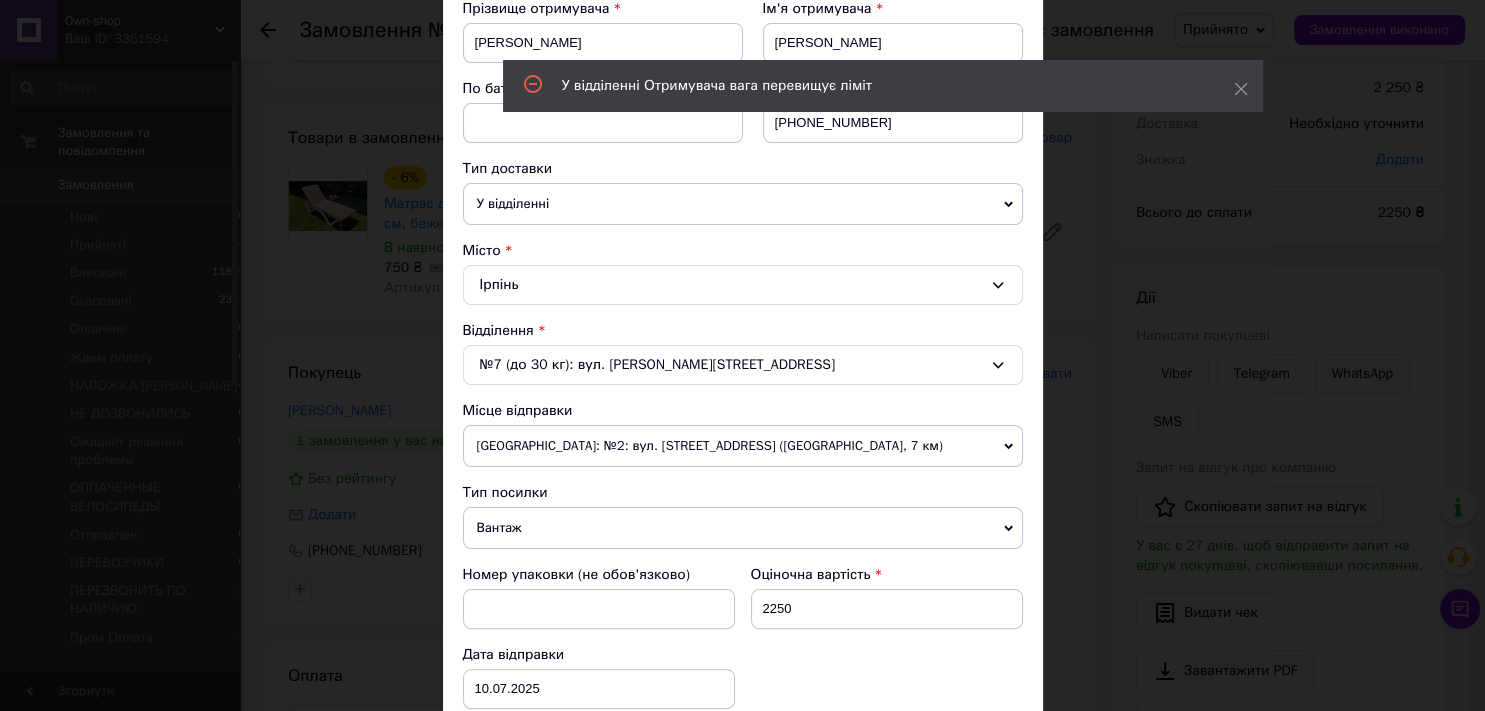 scroll, scrollTop: 442, scrollLeft: 0, axis: vertical 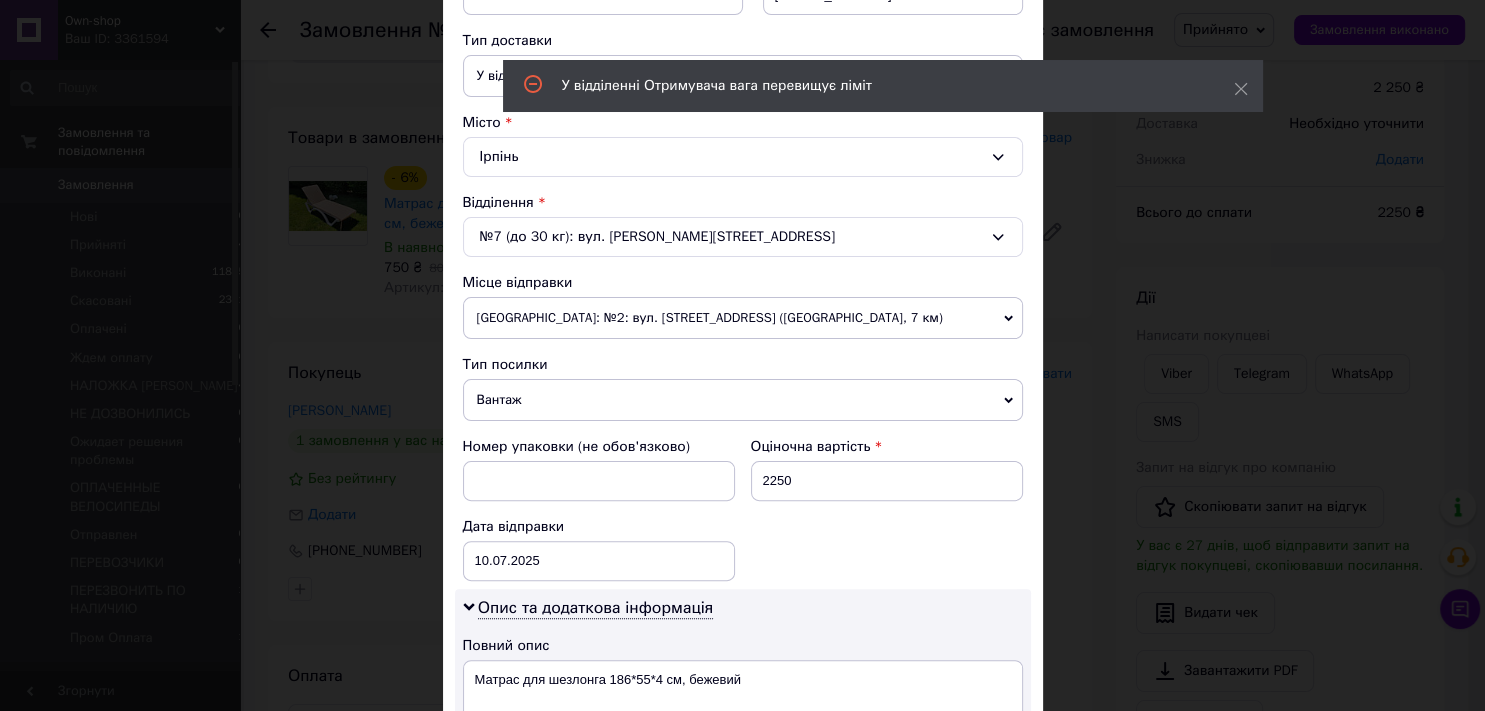 click on "№7 (до 30 кг): вул. [PERSON_NAME][STREET_ADDRESS]" at bounding box center [743, 237] 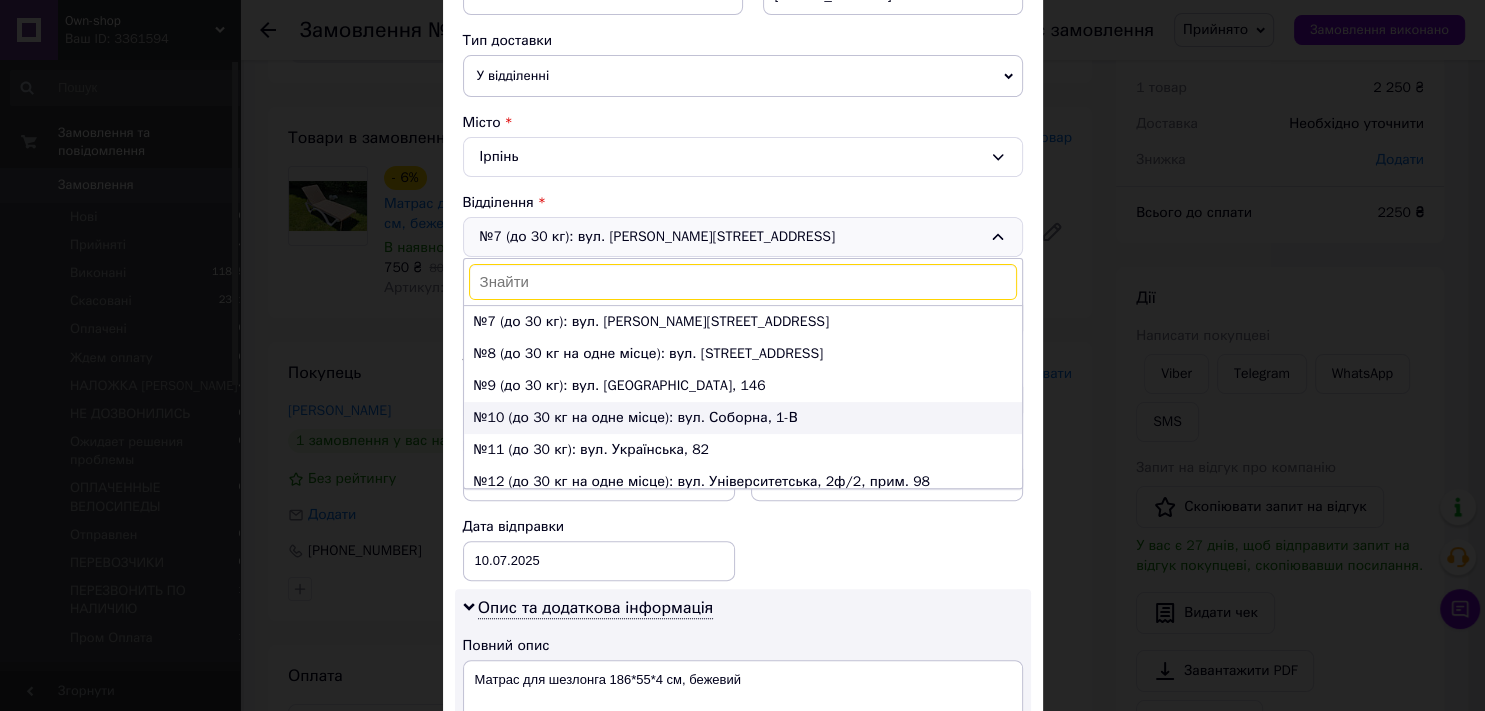 scroll, scrollTop: 0, scrollLeft: 0, axis: both 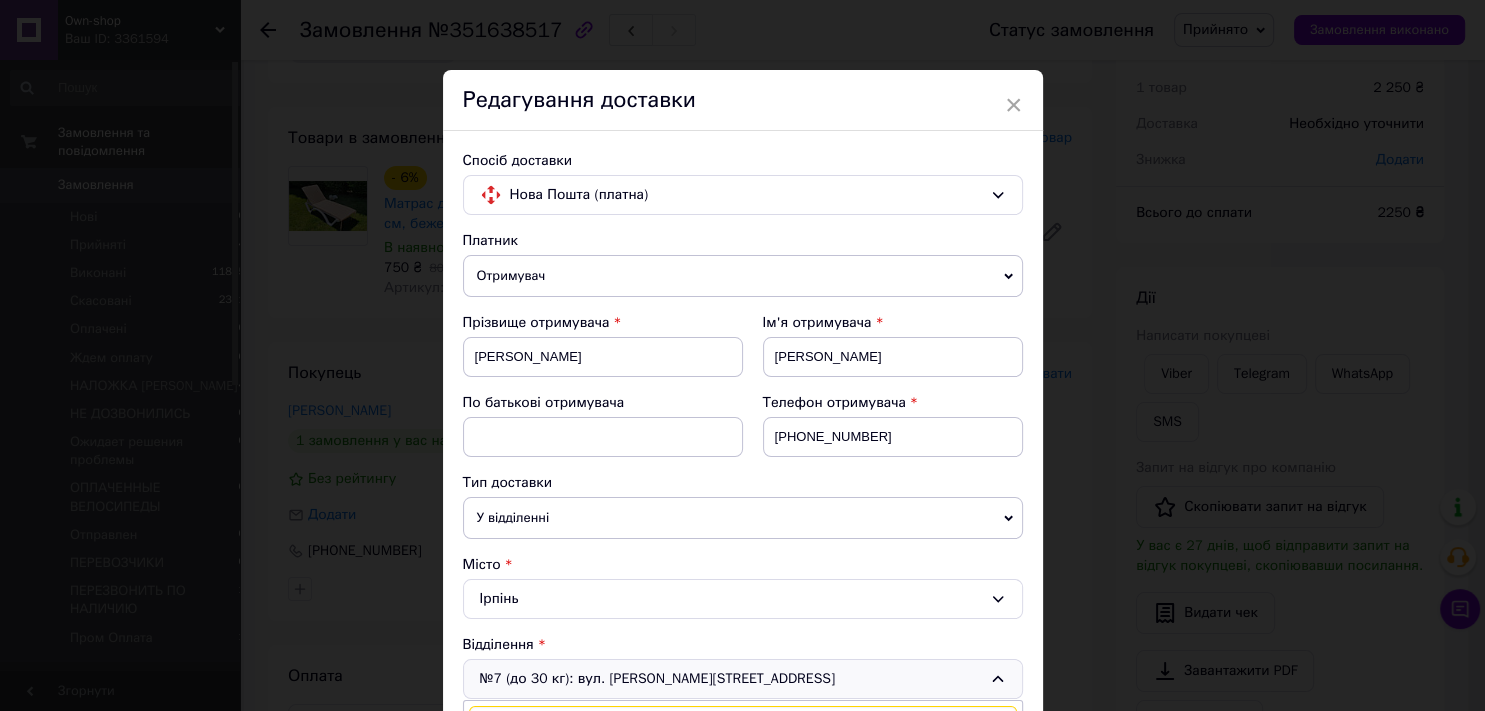 click on "× Редагування доставки Спосіб доставки Нова Пошта (платна) Платник Отримувач Відправник Прізвище отримувача [PERSON_NAME] Ім'я отримувача [PERSON_NAME] батькові отримувача Телефон отримувача [PHONE_NUMBER] Тип доставки У відділенні Кур'єром В поштоматі Місто Ірпінь Відділення №7 (до 30 кг): вул. [STREET_ADDRESS]: вул. [PERSON_NAME][STREET_ADDRESS] (до 30 кг на одне місце): вул. [PERSON_NAME][STREET_ADDRESS] №3 (до 10 кг): вул. [PERSON_NAME], 13/5, прим. 143 №4 (до 30 кг): вул. [PERSON_NAME][STREET_ADDRESS] (до 30 кг): вул. [PERSON_NAME], 3Б №6 (до 30 кг): вул. [PERSON_NAME], 1В/21, прим. 73,74 №7 (до 30 кг): вул. [STREET_ADDRESS] < >" at bounding box center [742, 355] 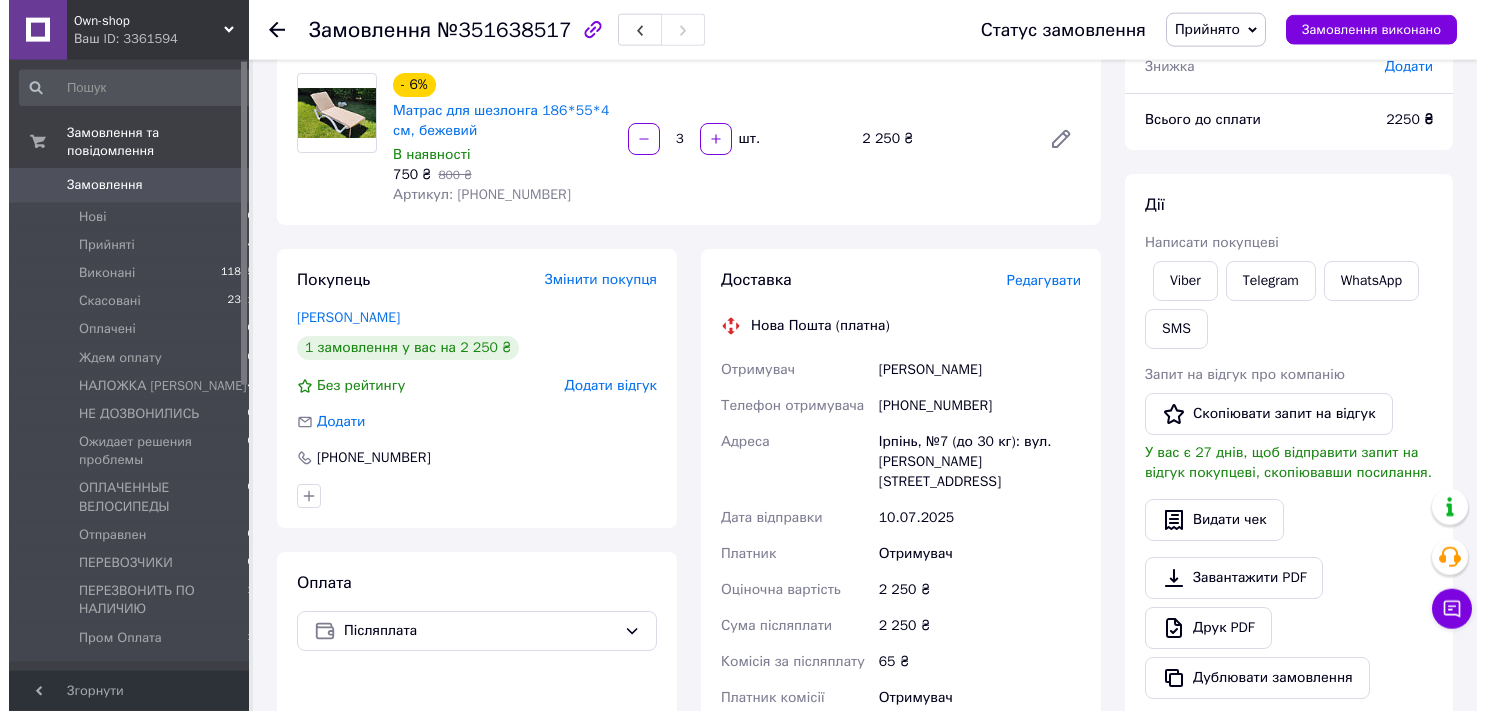 scroll, scrollTop: 316, scrollLeft: 0, axis: vertical 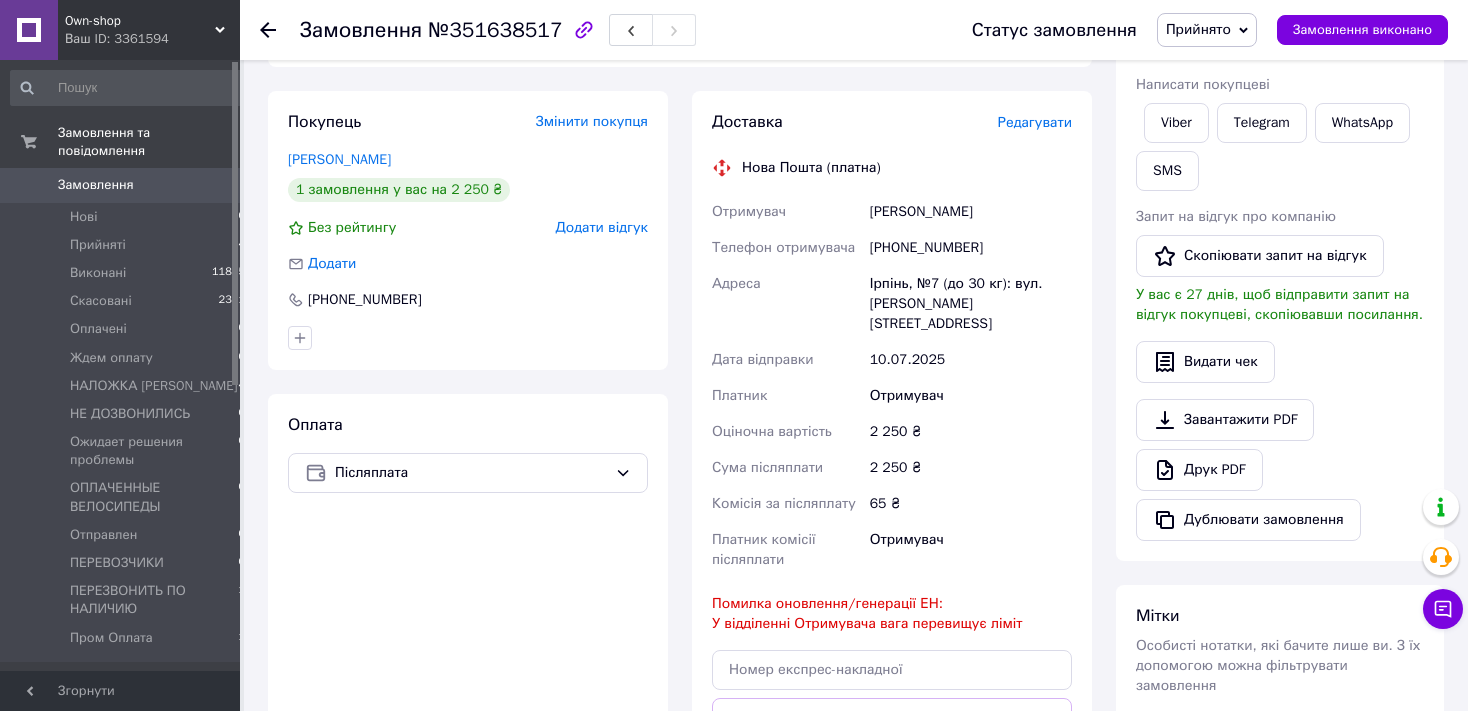 click on "Редагувати" at bounding box center [1035, 122] 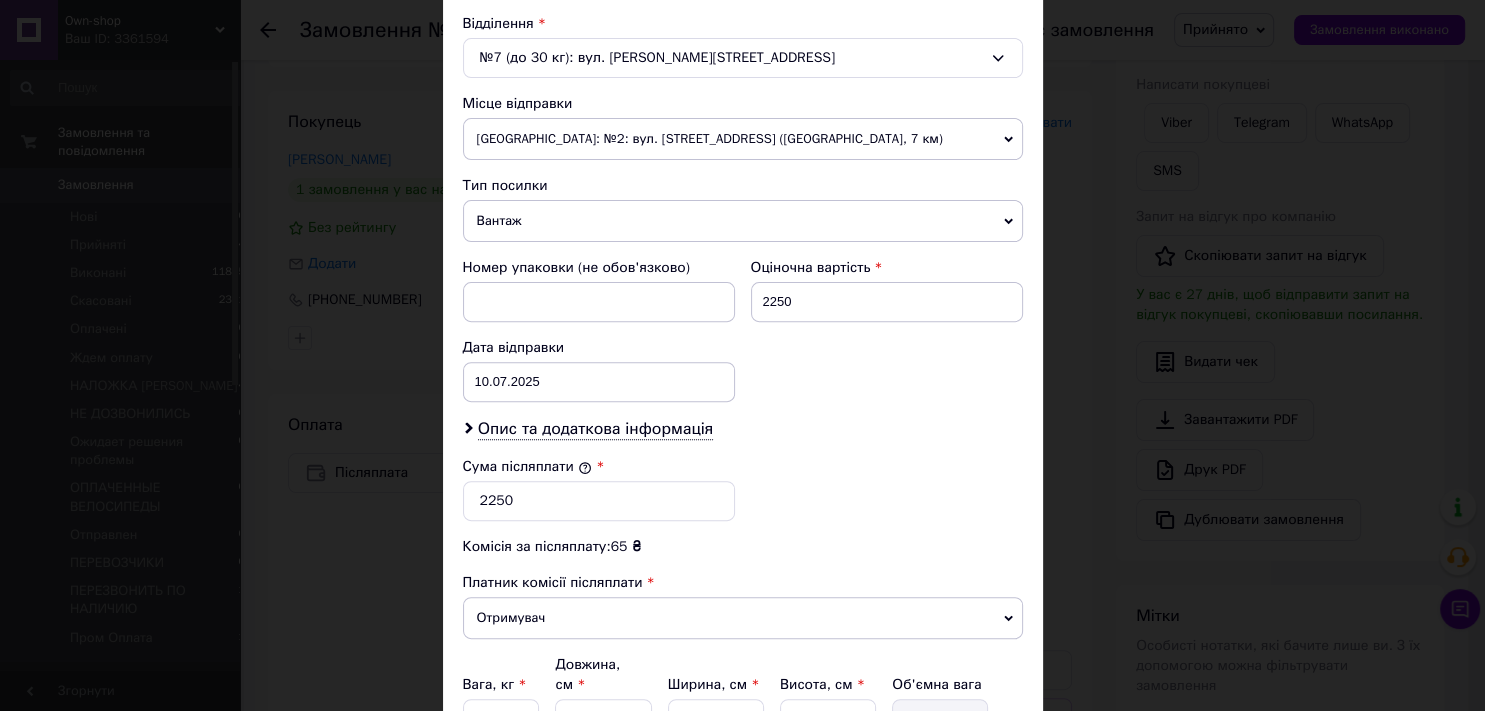 scroll, scrollTop: 698, scrollLeft: 0, axis: vertical 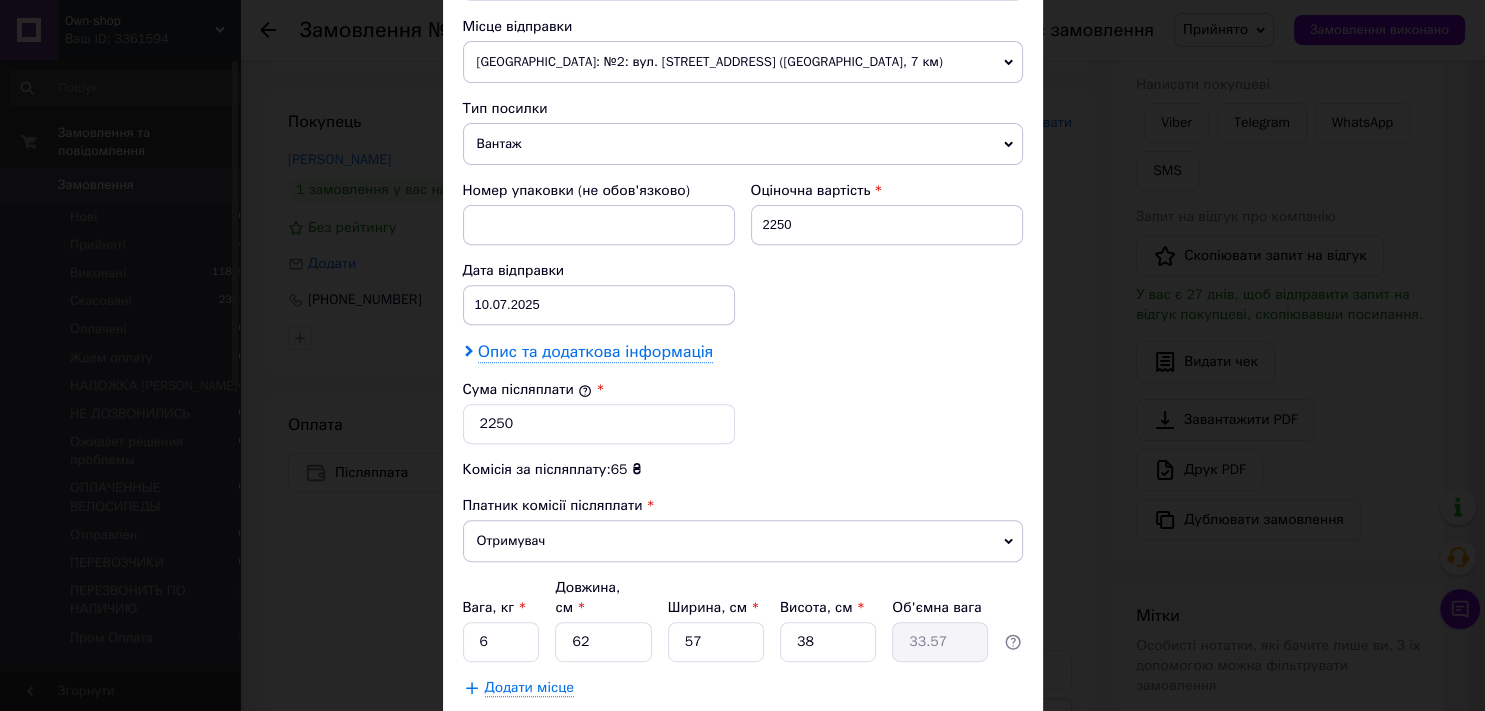 click on "Опис та додаткова інформація" at bounding box center (595, 352) 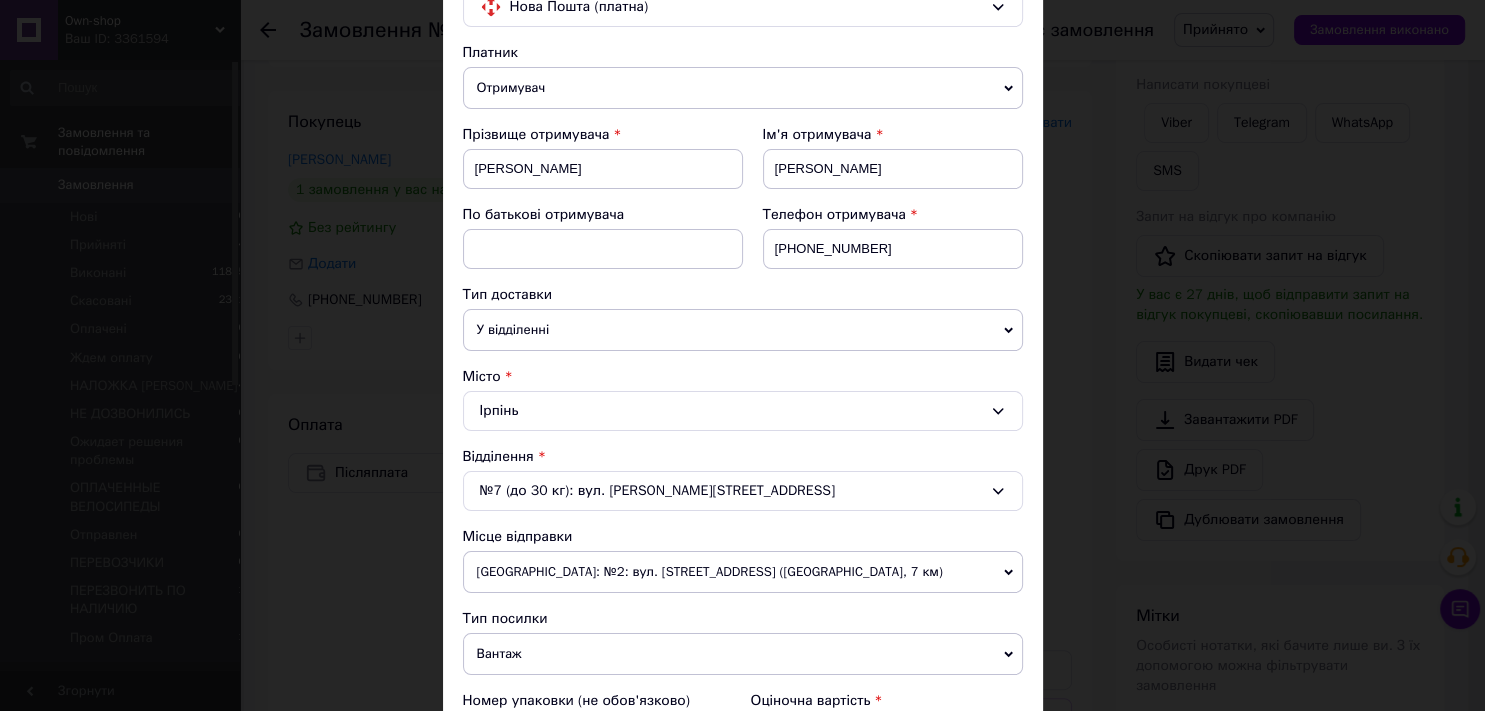 scroll, scrollTop: 221, scrollLeft: 0, axis: vertical 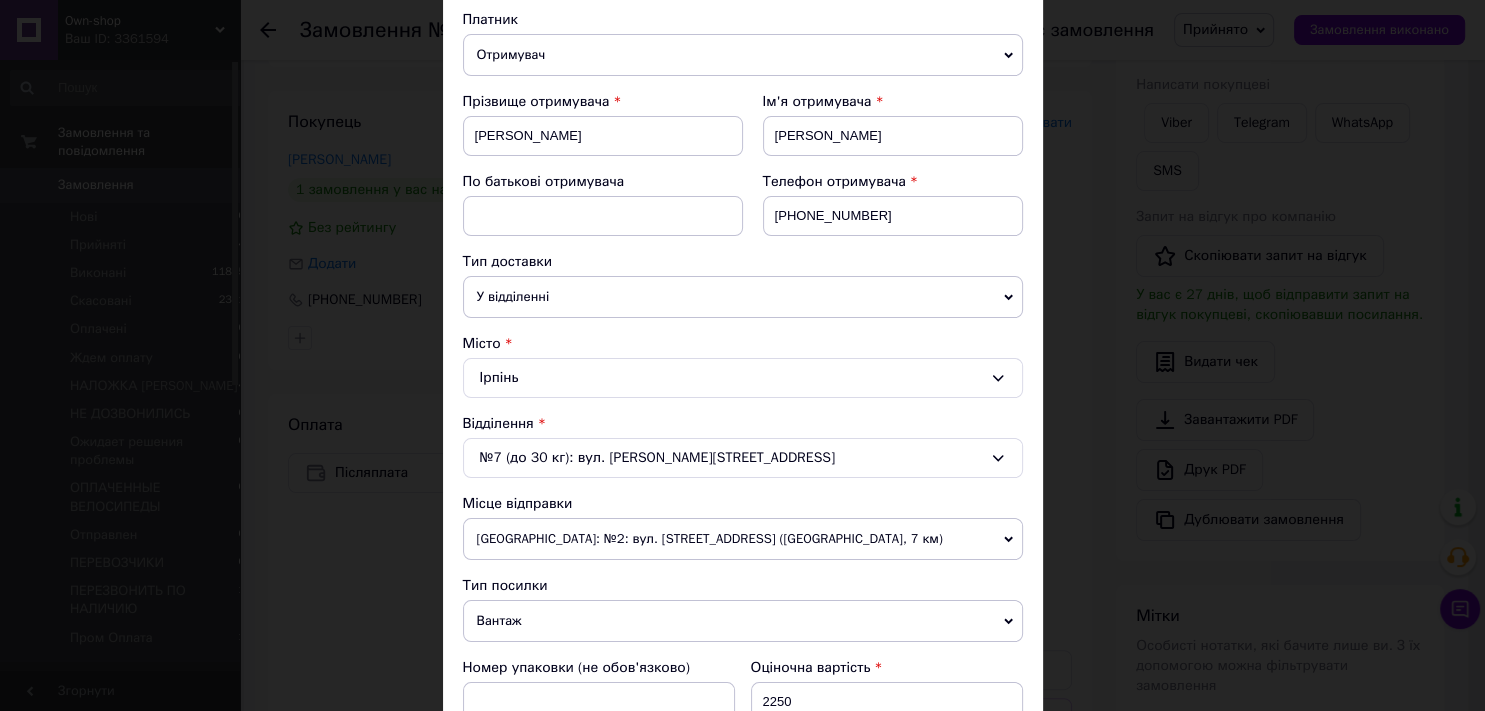 click on "№7 (до 30 кг): вул. [PERSON_NAME][STREET_ADDRESS]" at bounding box center (743, 458) 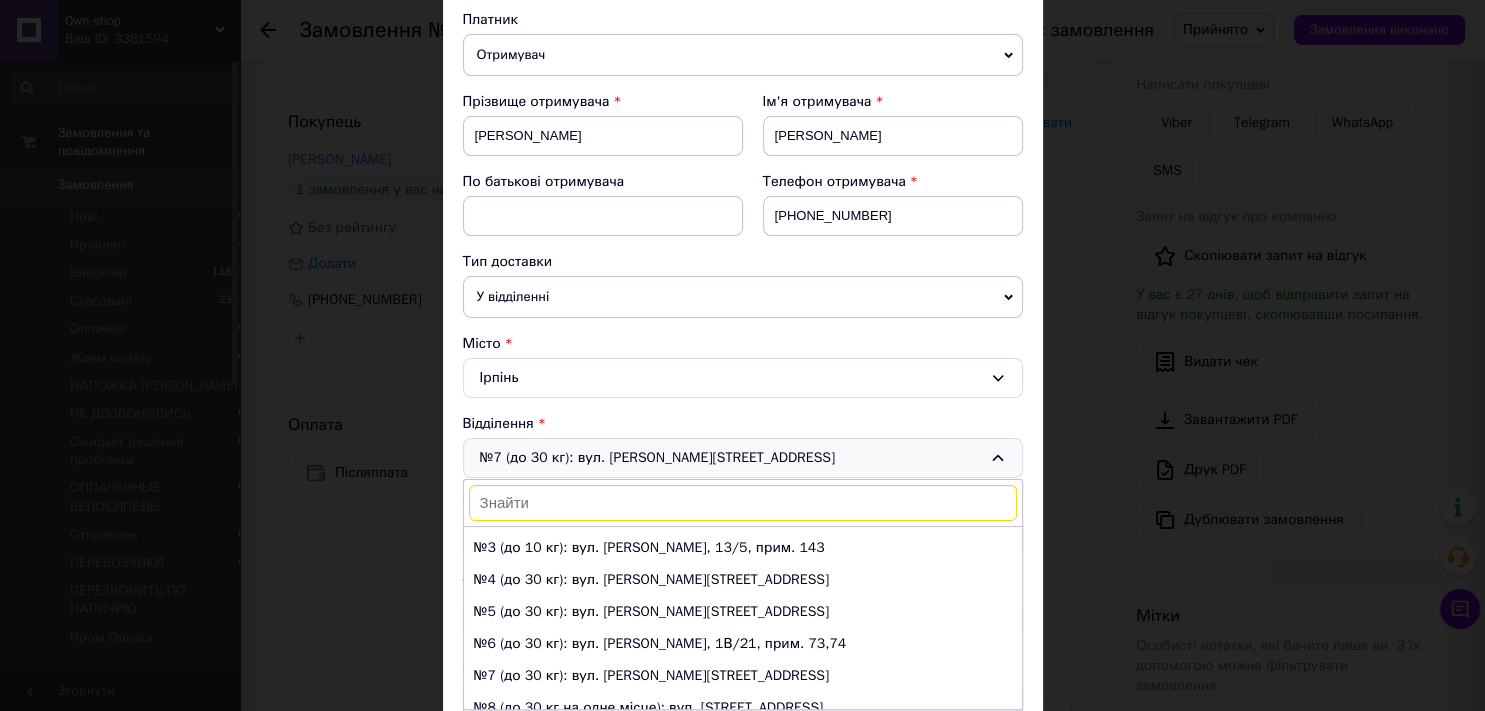 scroll, scrollTop: 0, scrollLeft: 0, axis: both 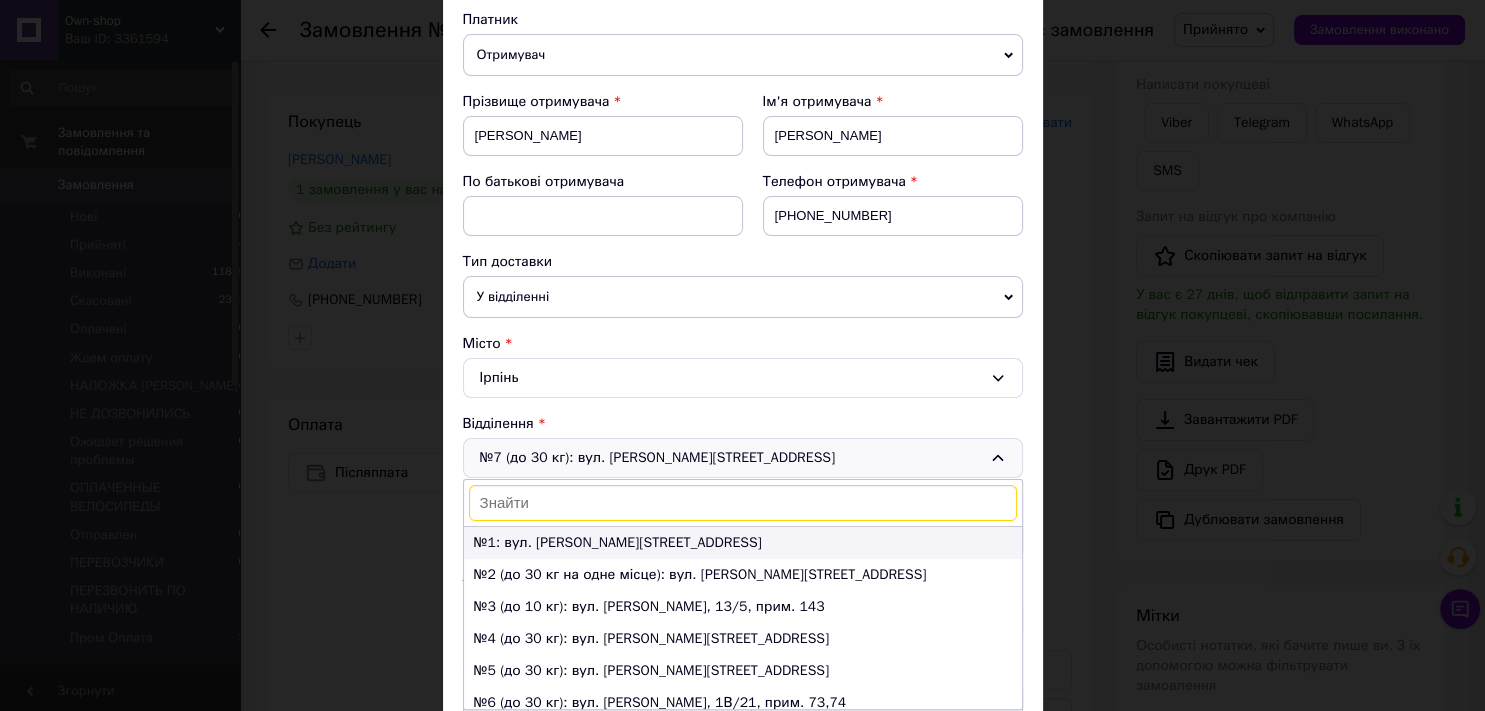 click on "№1: вул. [PERSON_NAME][STREET_ADDRESS]" at bounding box center [743, 543] 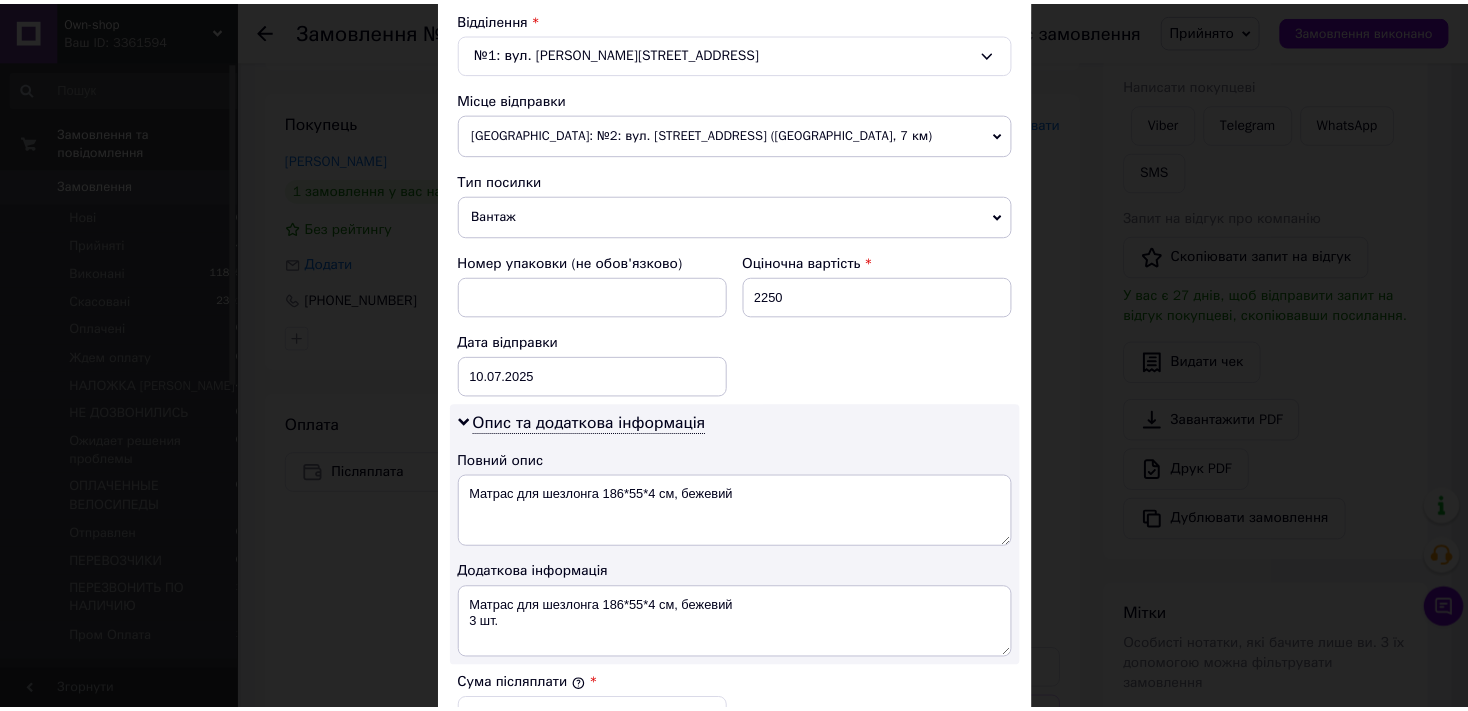 scroll, scrollTop: 1032, scrollLeft: 0, axis: vertical 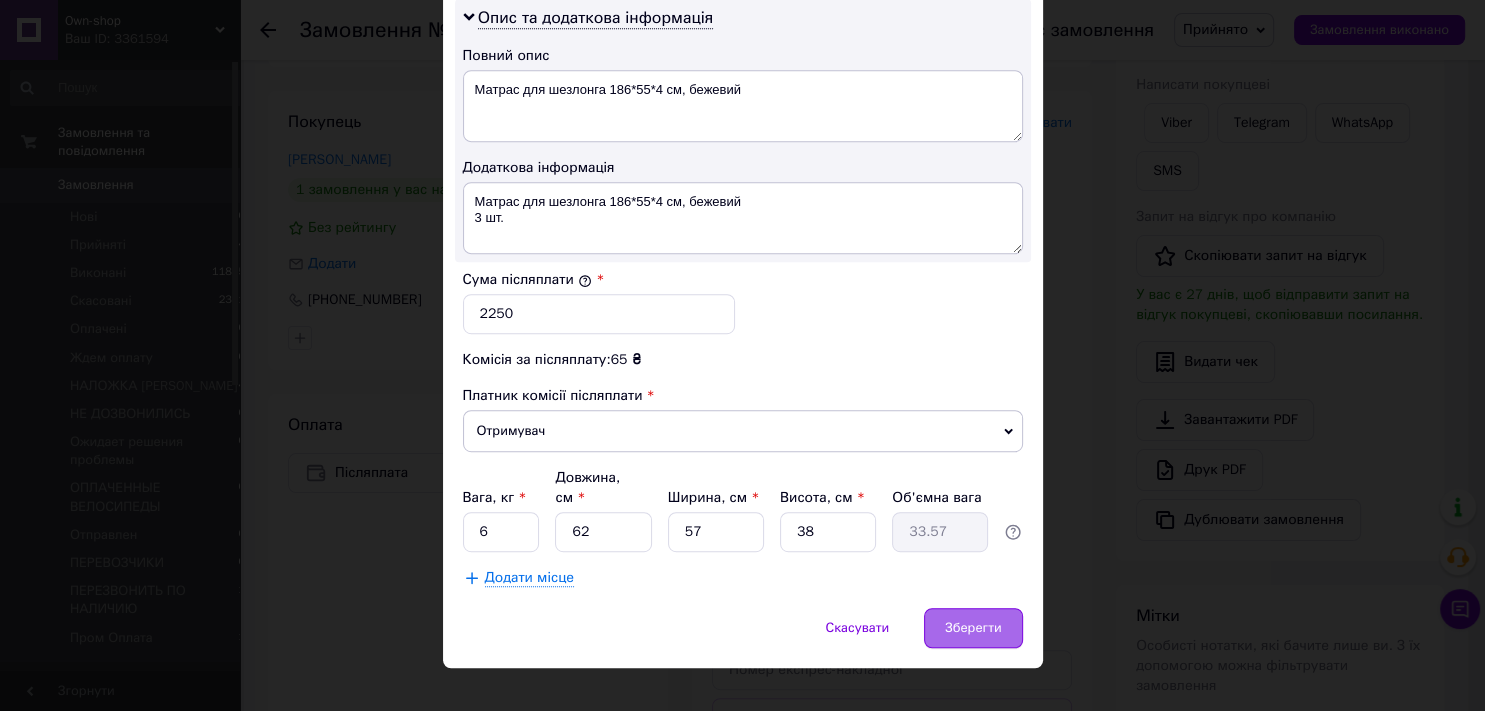 click on "Зберегти" at bounding box center (973, 628) 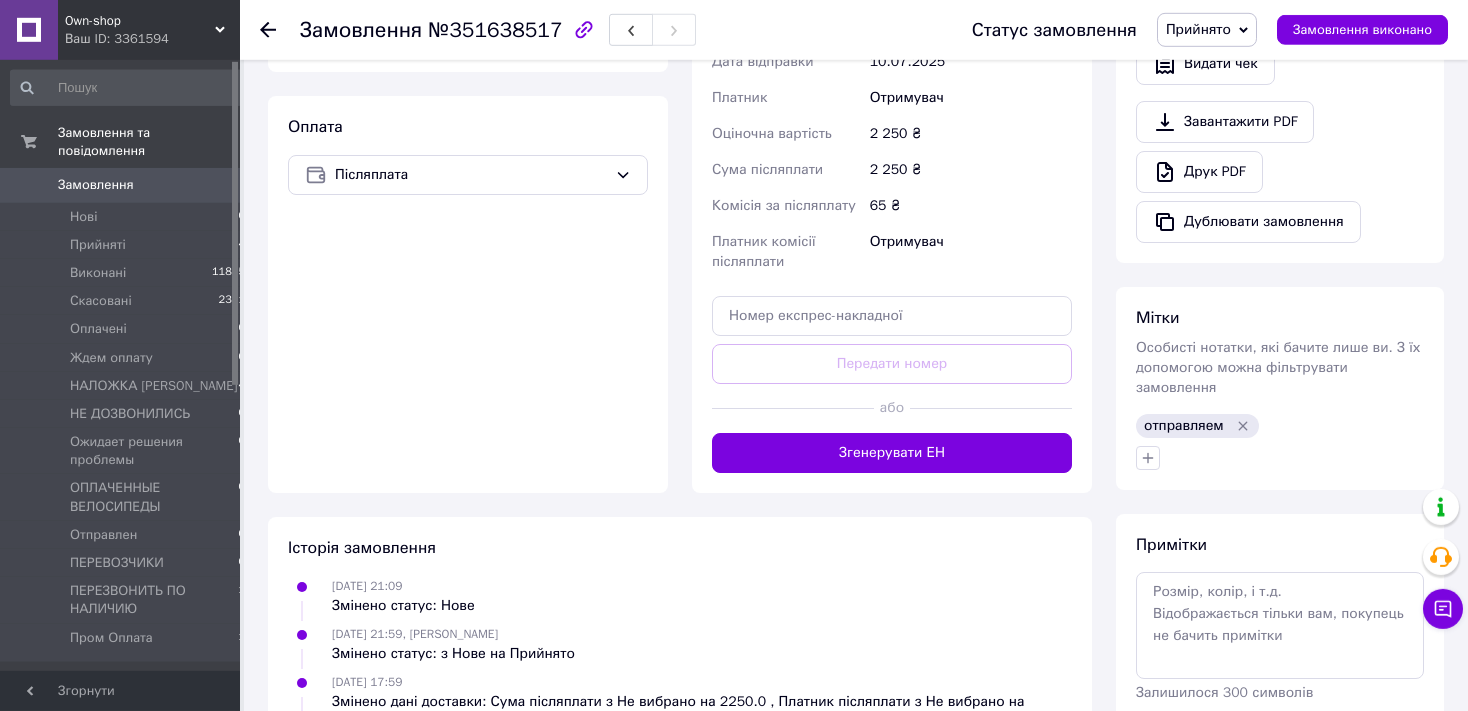 scroll, scrollTop: 613, scrollLeft: 0, axis: vertical 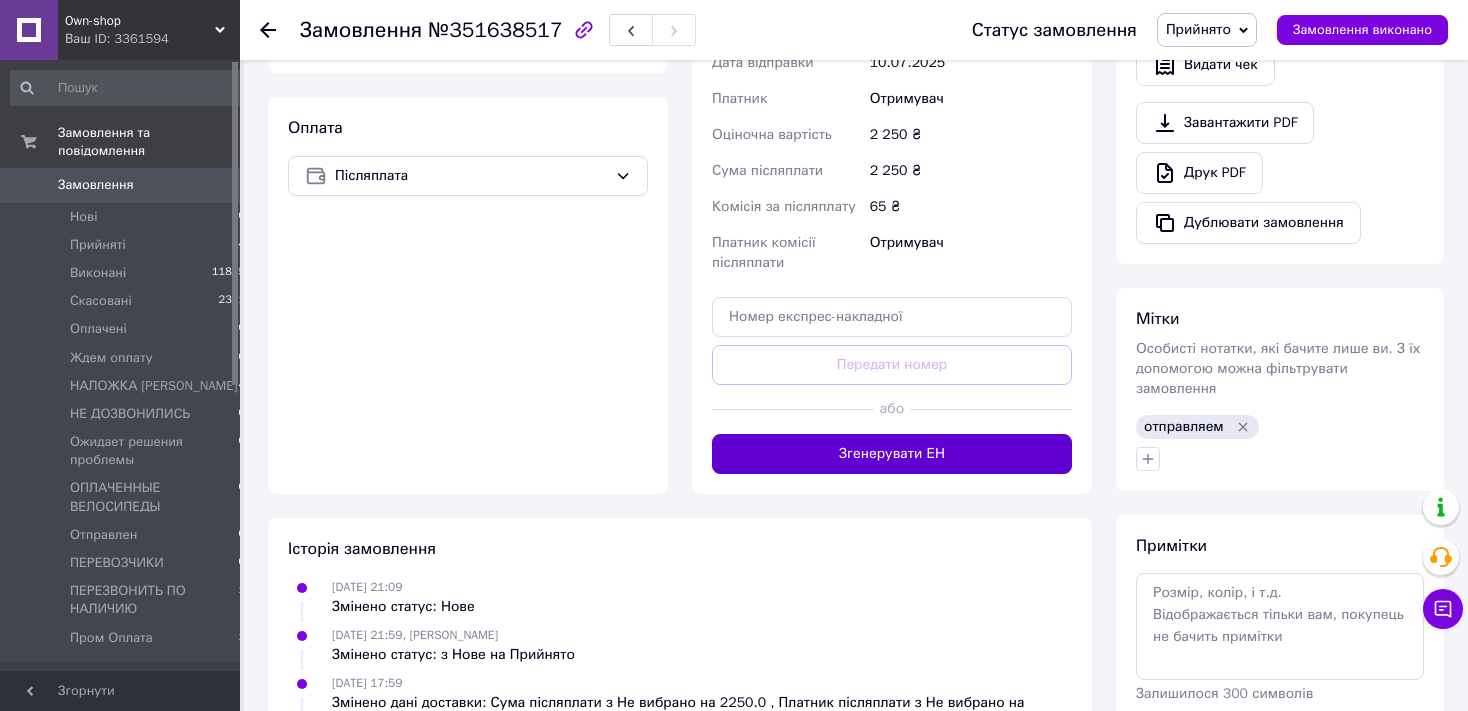 click on "Згенерувати ЕН" at bounding box center [892, 454] 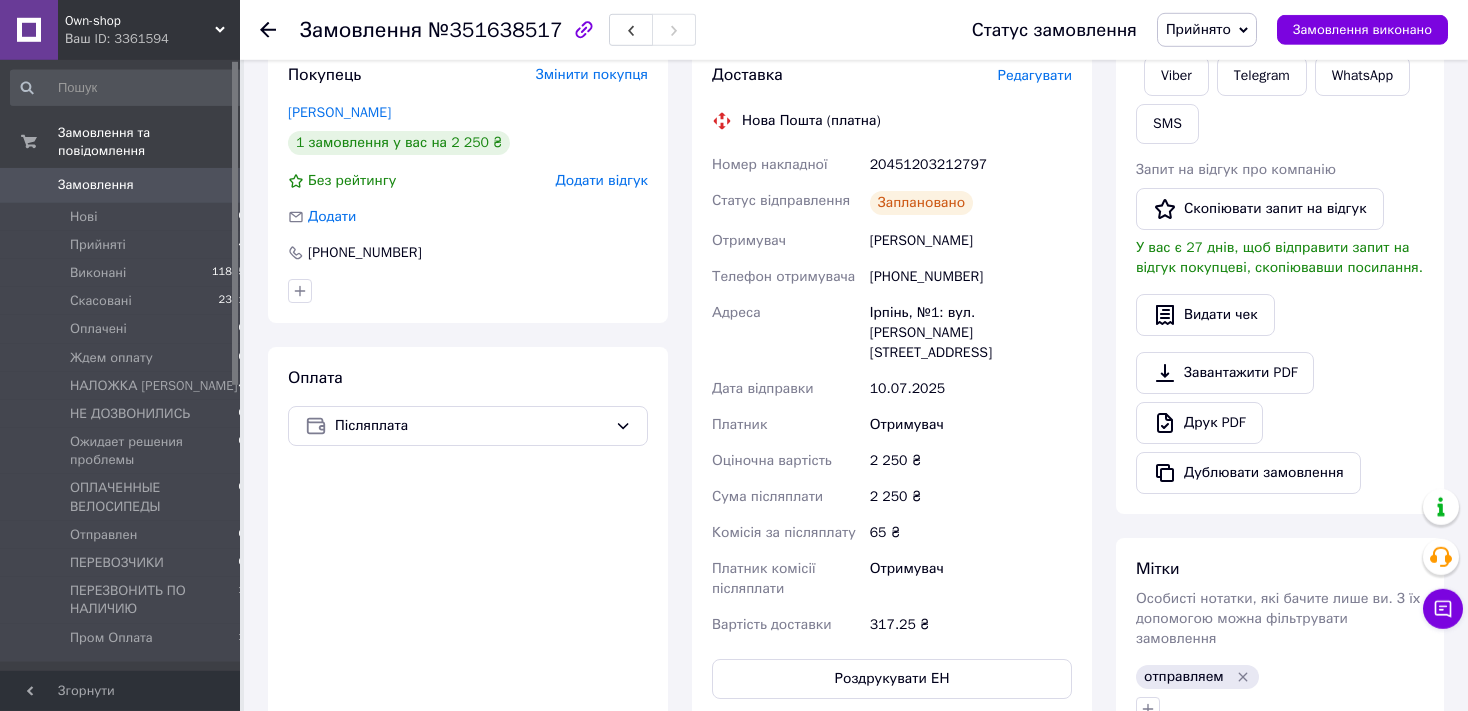 scroll, scrollTop: 296, scrollLeft: 0, axis: vertical 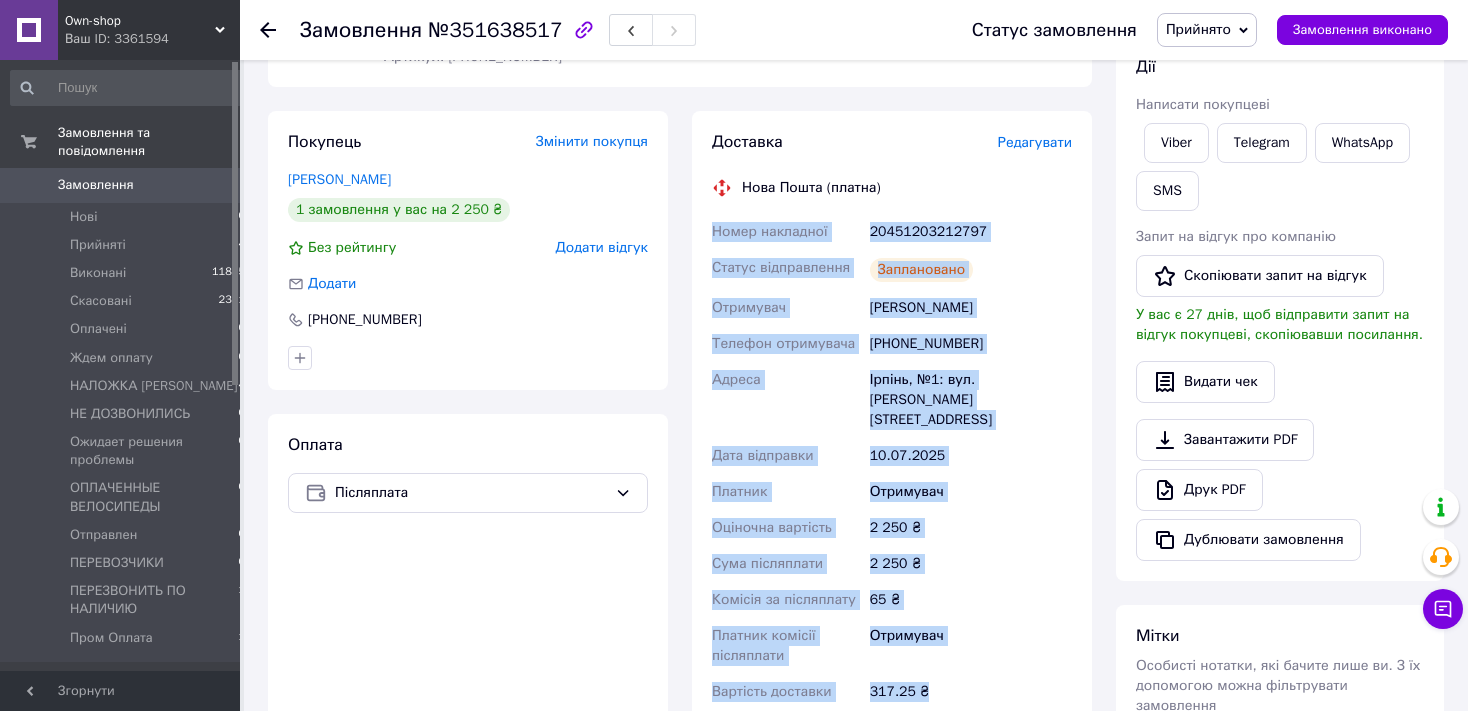 drag, startPoint x: 937, startPoint y: 662, endPoint x: 714, endPoint y: 233, distance: 483.49768 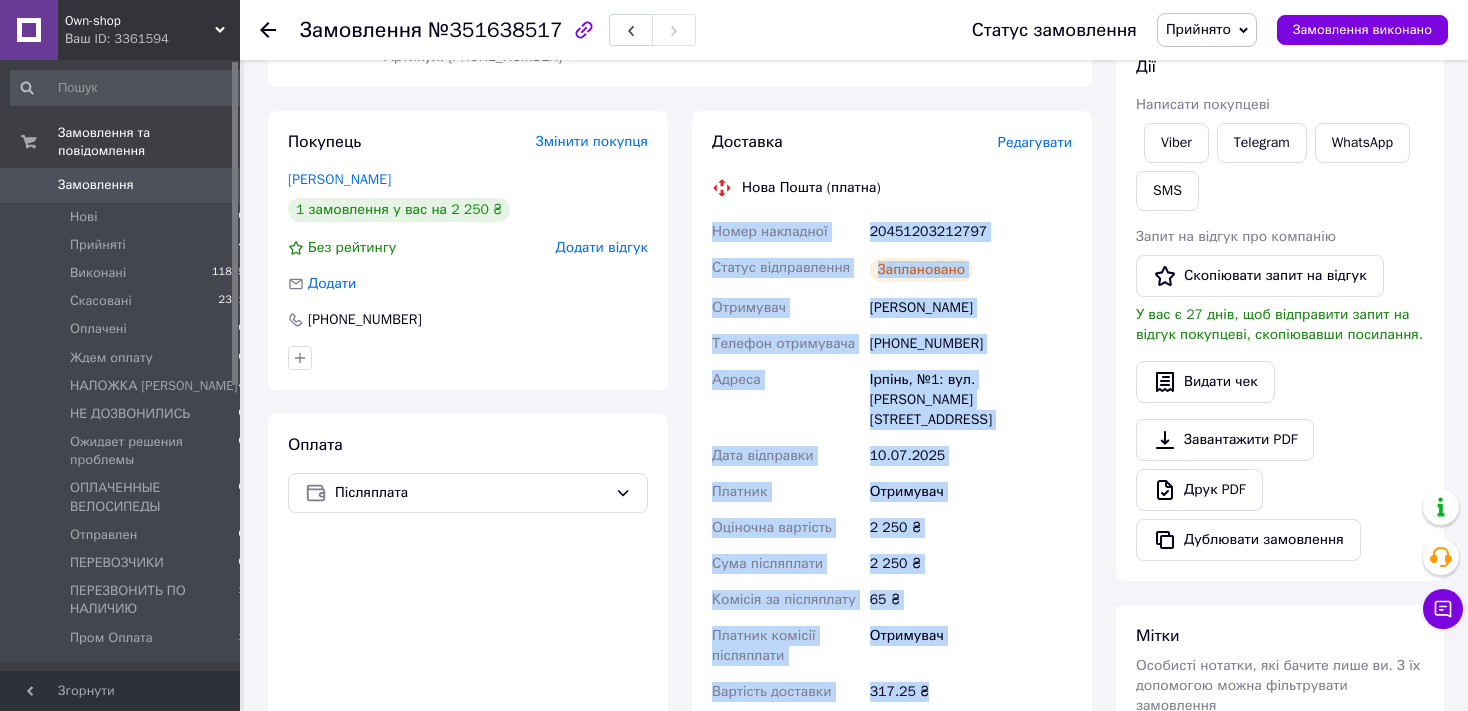 copy on "Номер накладної 20451203212797 Статус відправлення Заплановано Отримувач [PERSON_NAME] Телефон отримувача [PHONE_NUMBER] [GEOGRAPHIC_DATA] Ірпінь, №1: вул. [PERSON_NAME], 4б Дата відправки [DATE] Платник Отримувач Оціночна вартість 2 250 ₴ Сума післяплати 2 250 ₴ Комісія за післяплату 65 ₴ Платник комісії післяплати Отримувач Вартість доставки 317.25 ₴" 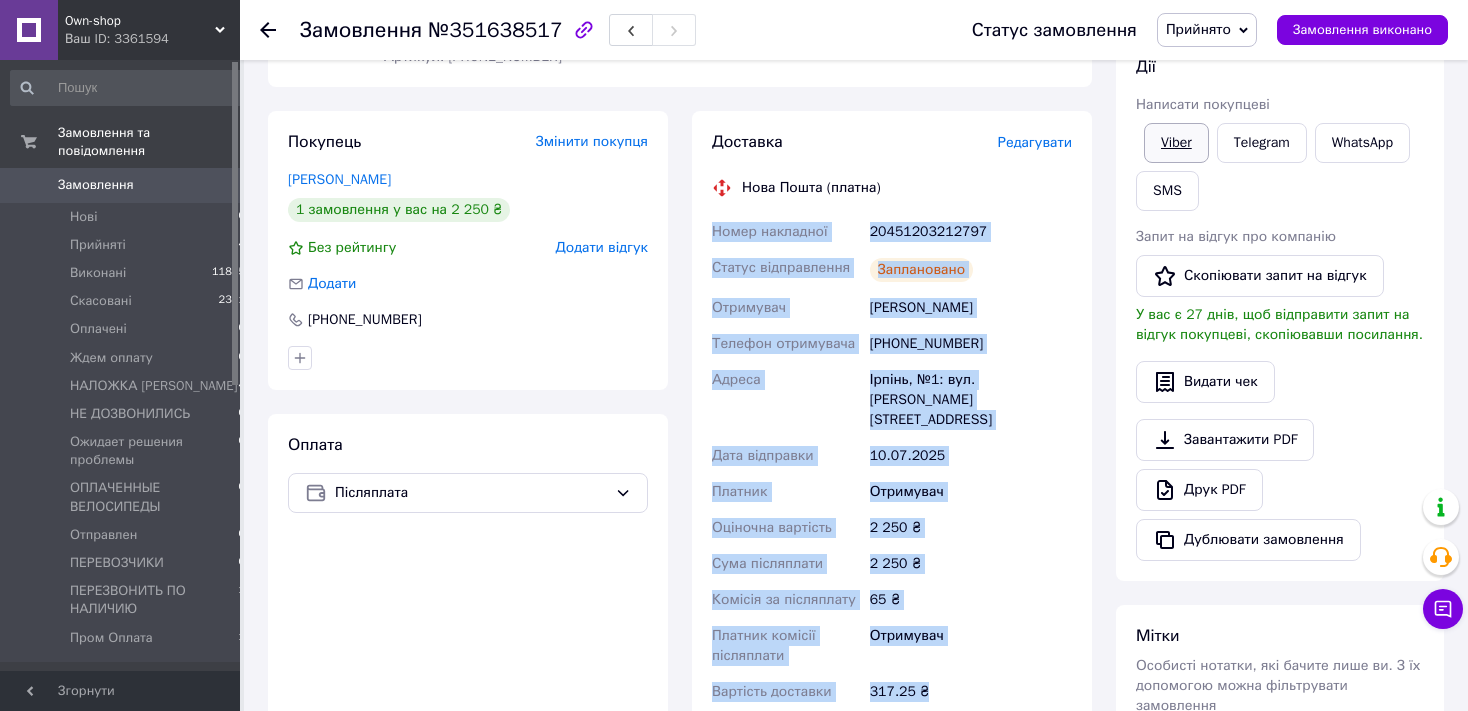 click on "Viber" at bounding box center [1176, 143] 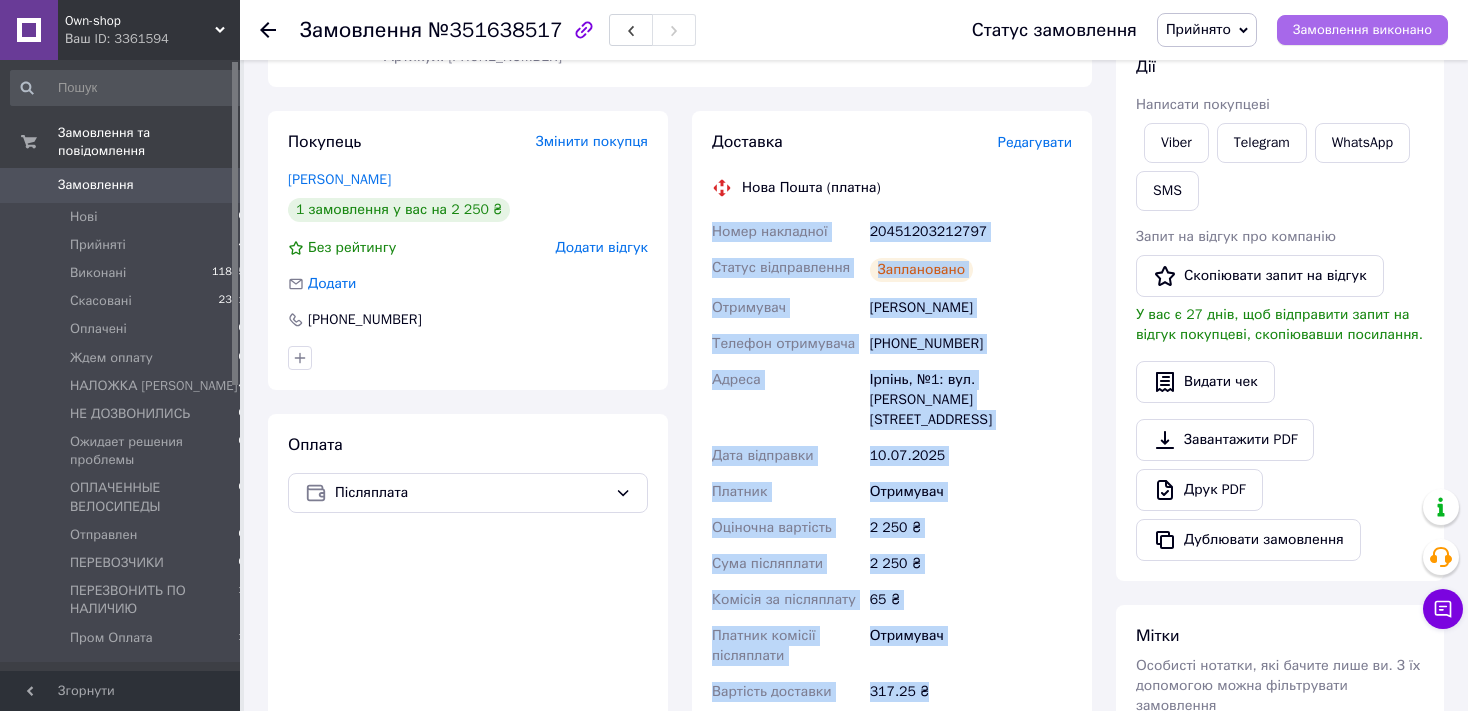 click on "Замовлення виконано" at bounding box center [1362, 30] 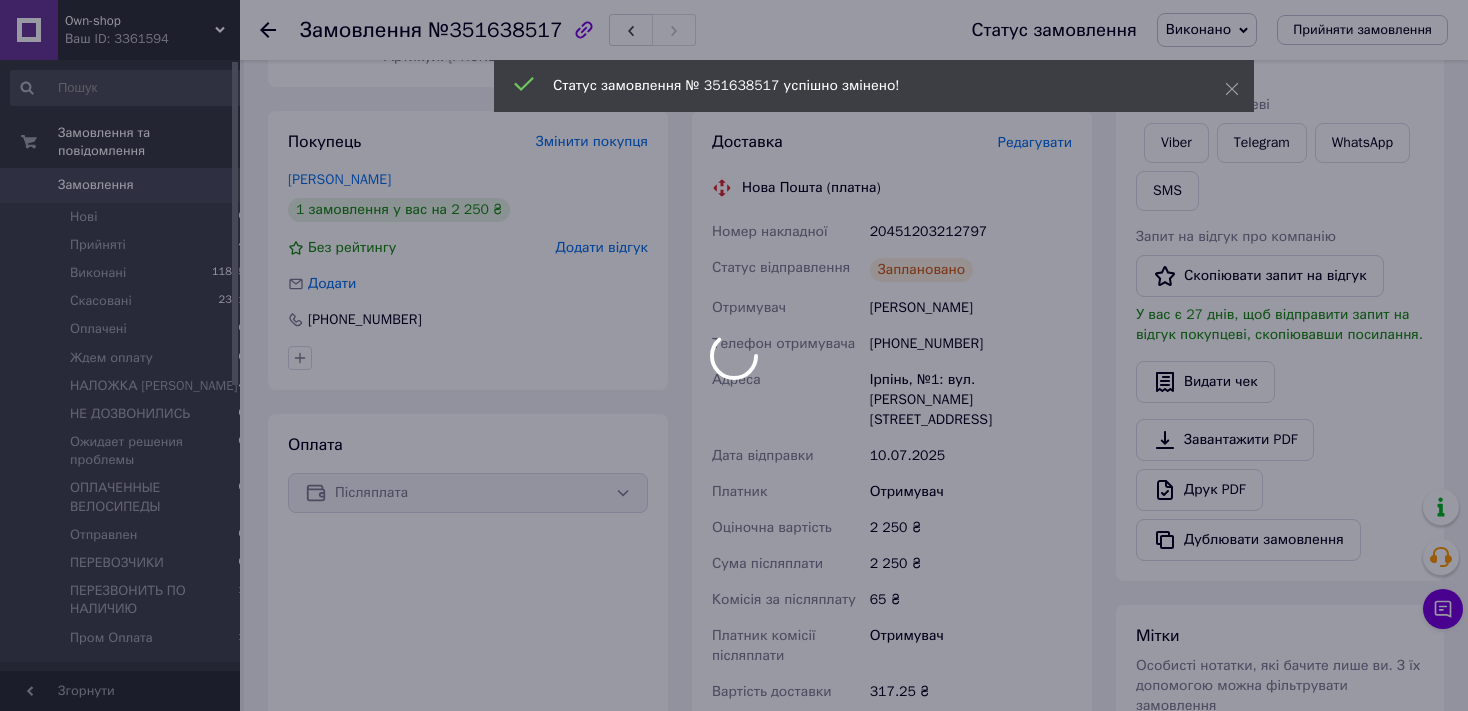 click at bounding box center (734, 355) 